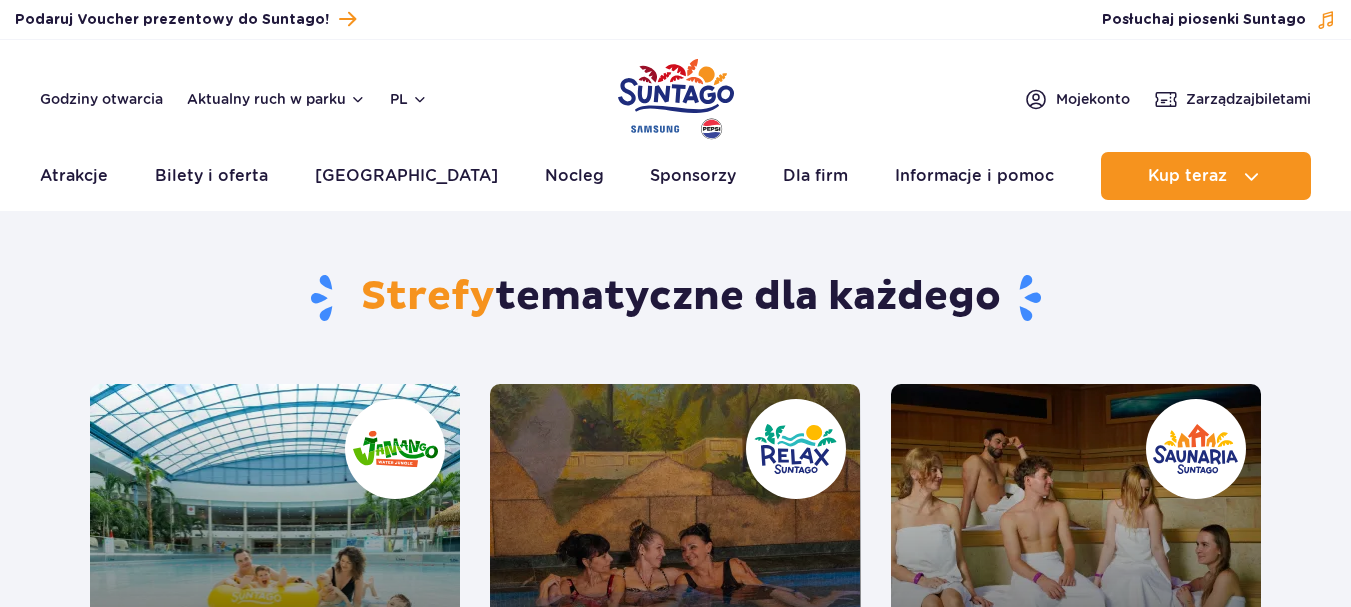 scroll, scrollTop: 191, scrollLeft: 0, axis: vertical 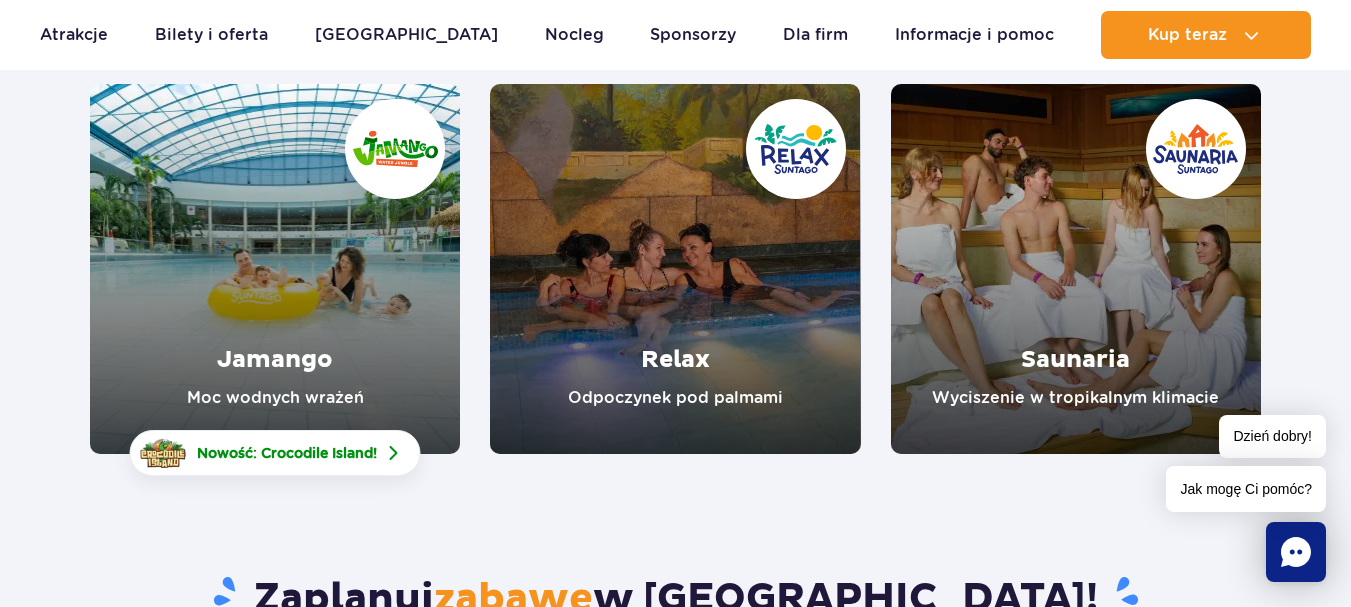 click at bounding box center (675, 269) 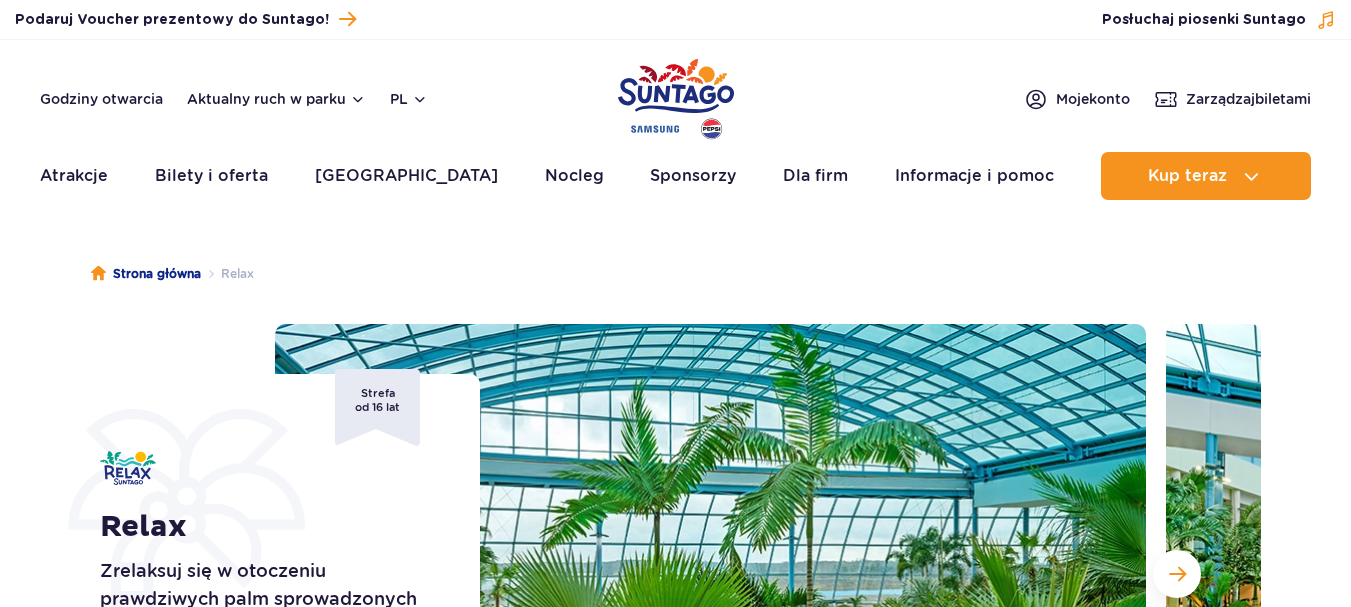 scroll, scrollTop: 0, scrollLeft: 0, axis: both 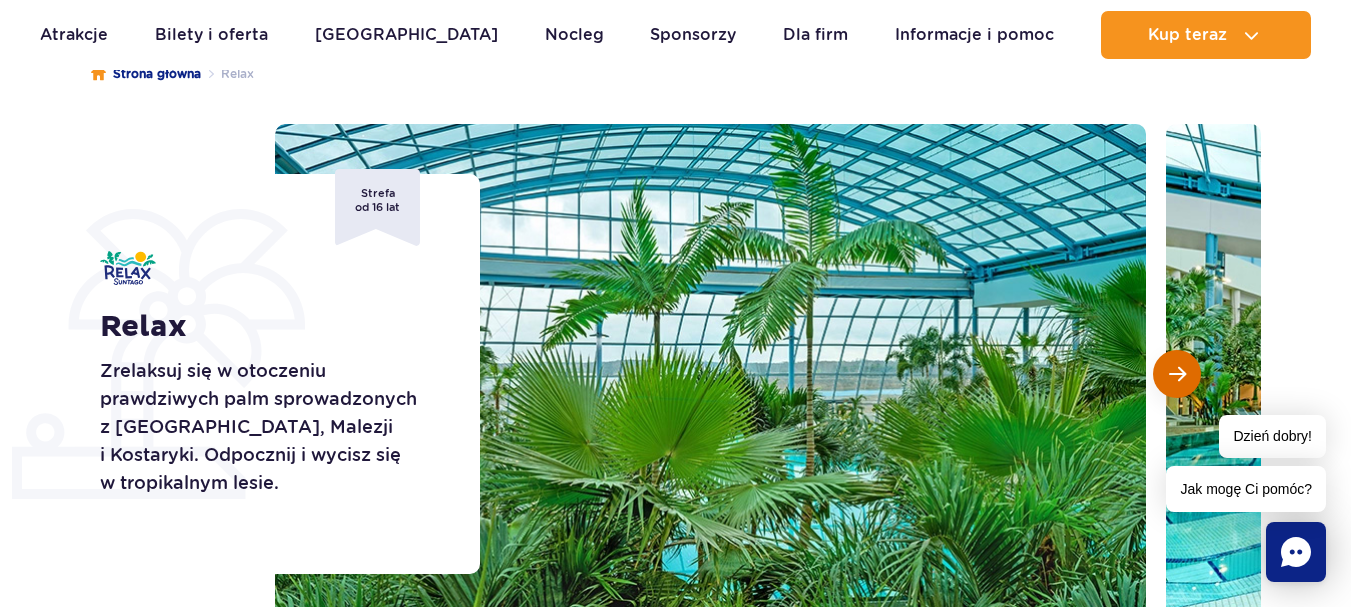 click at bounding box center (1177, 374) 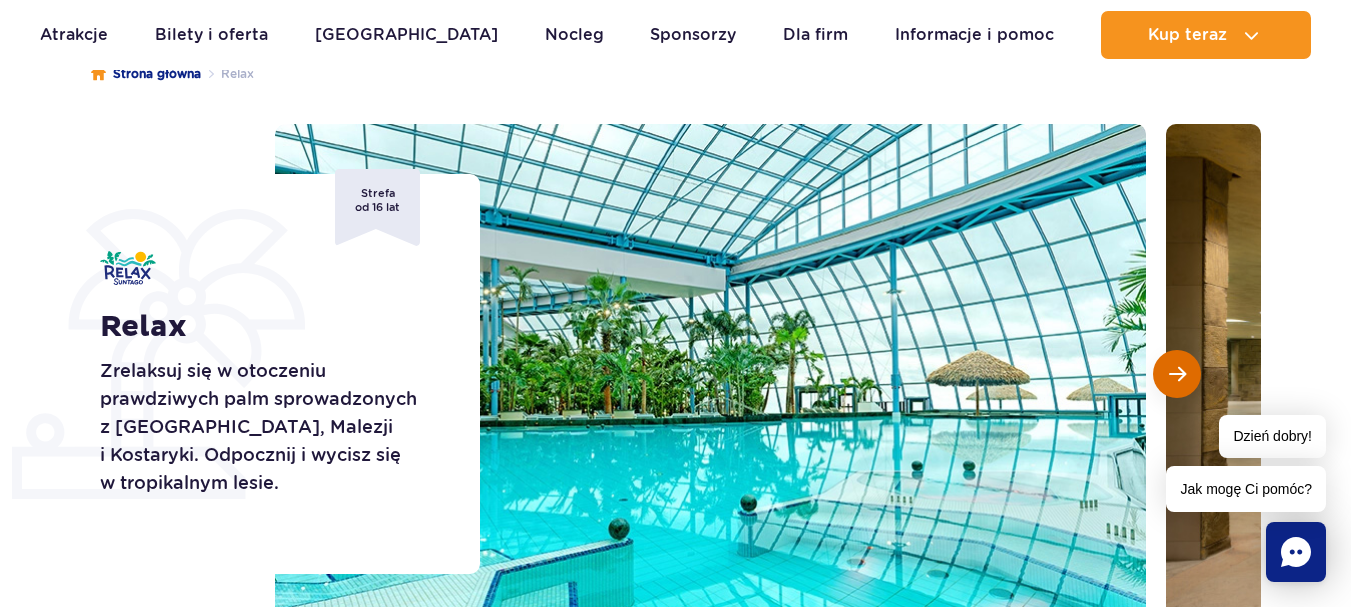 click at bounding box center (1177, 374) 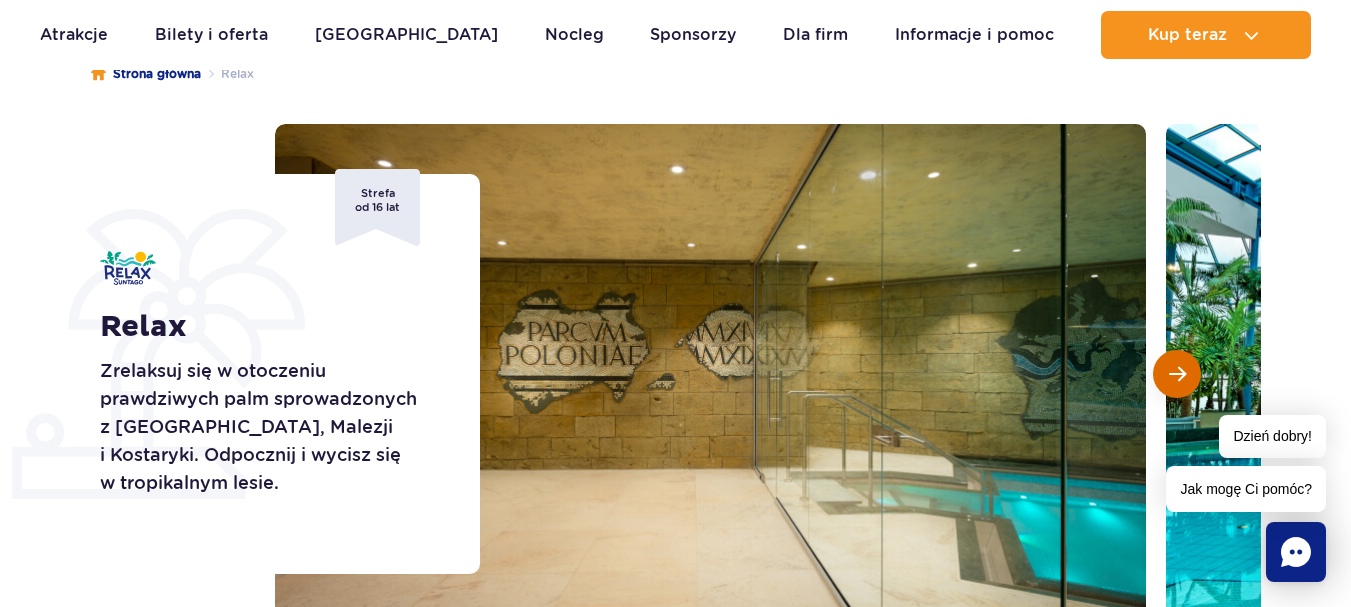click at bounding box center [1177, 374] 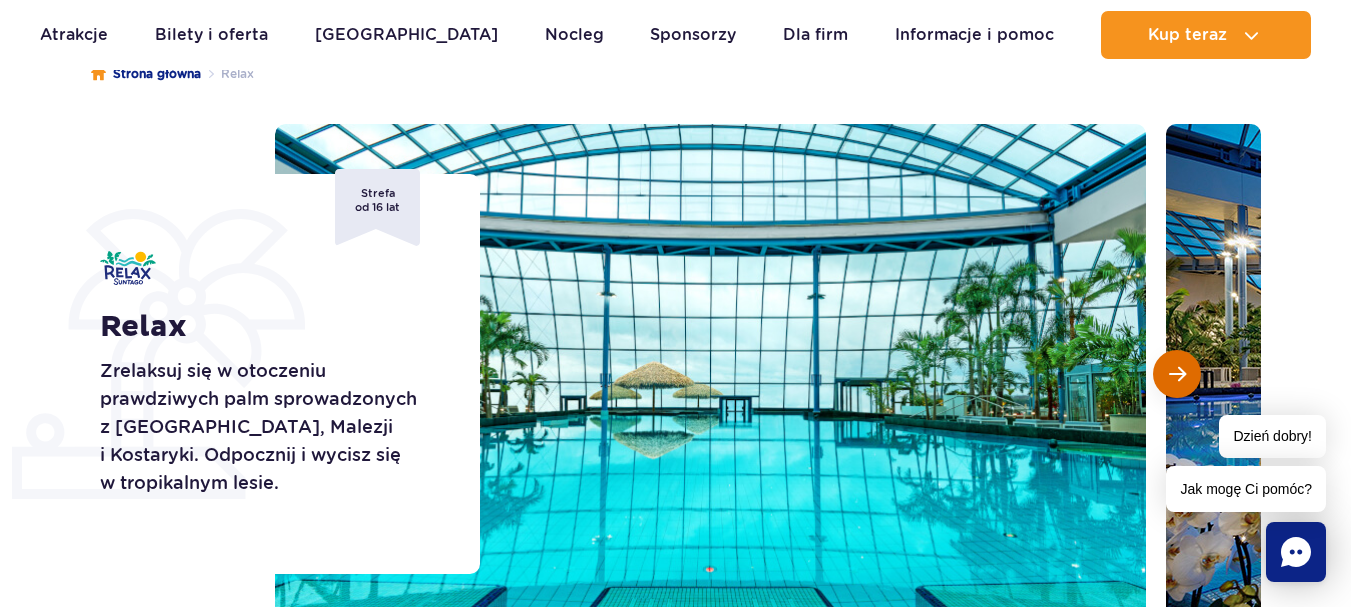 click at bounding box center (1177, 374) 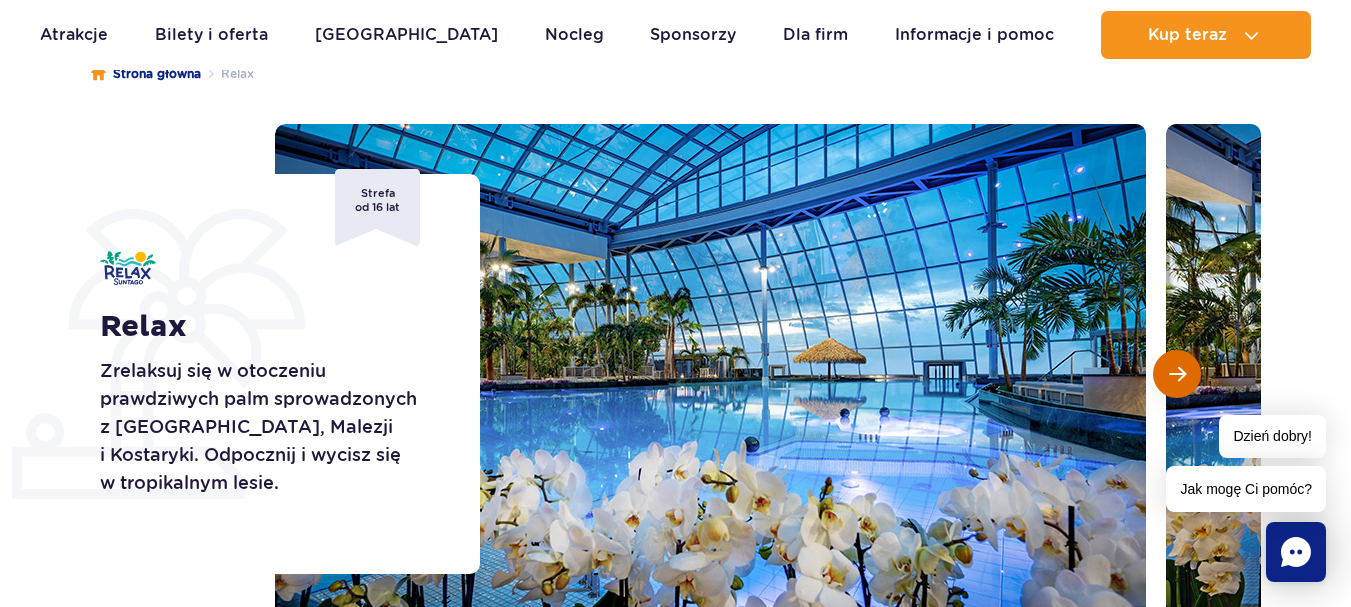 click at bounding box center [1177, 374] 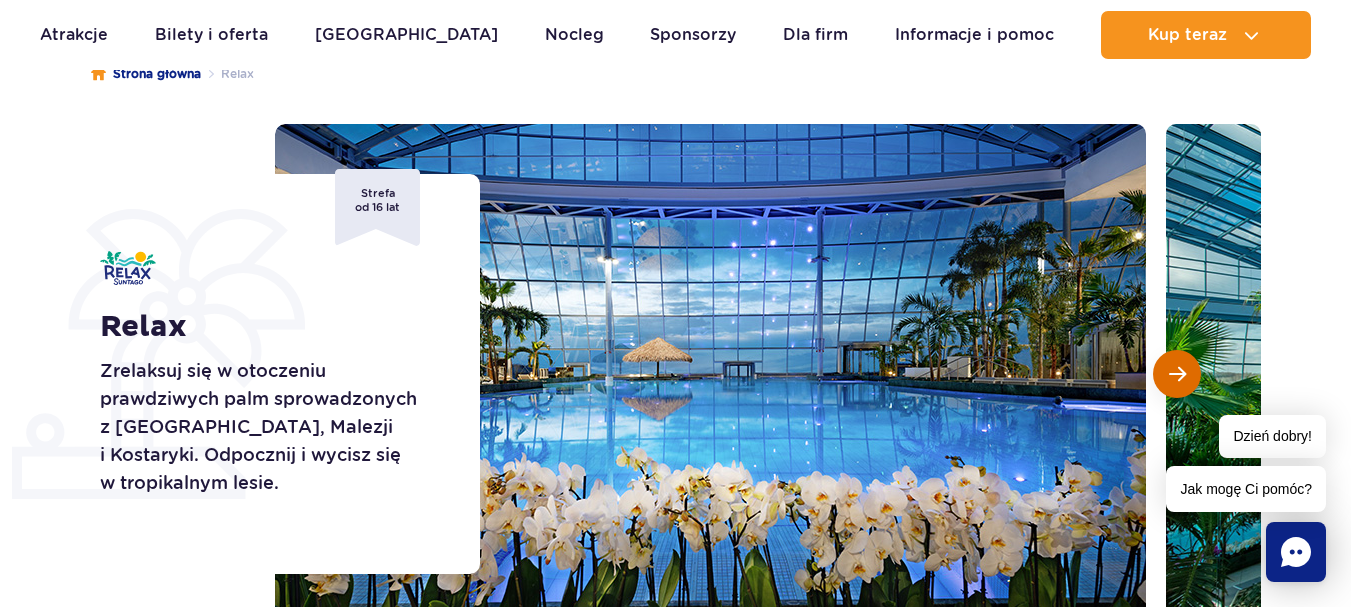 click at bounding box center (1177, 374) 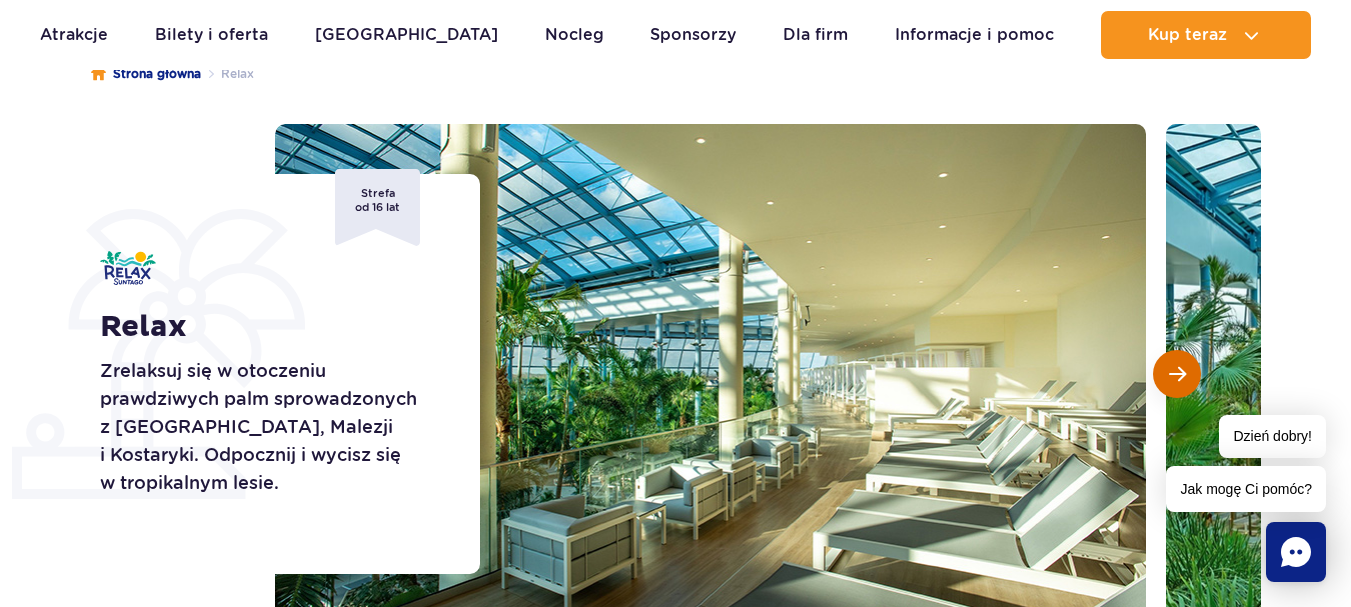 click at bounding box center (1177, 374) 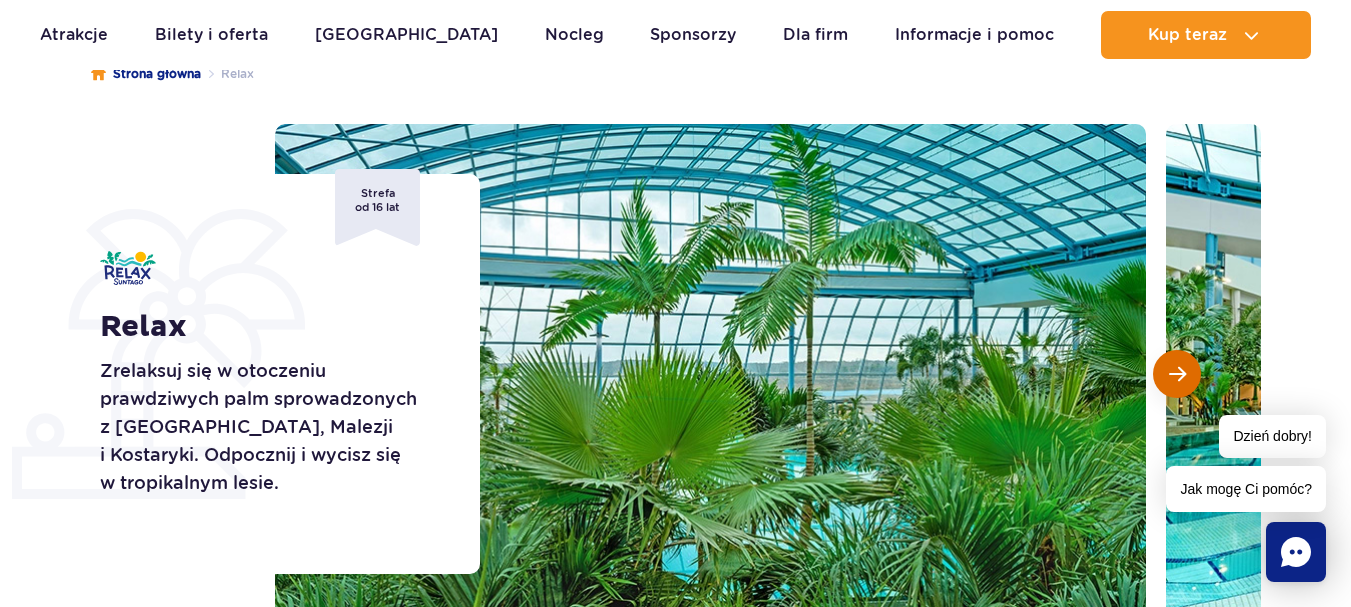 click at bounding box center (1177, 374) 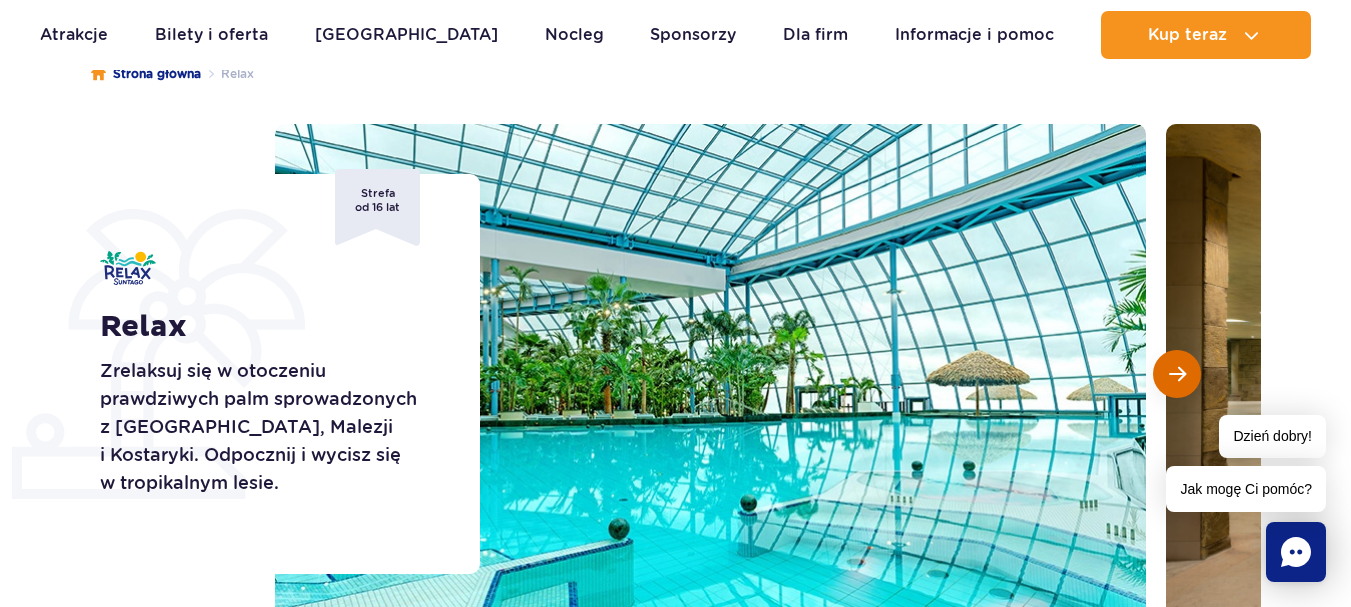click at bounding box center [1177, 374] 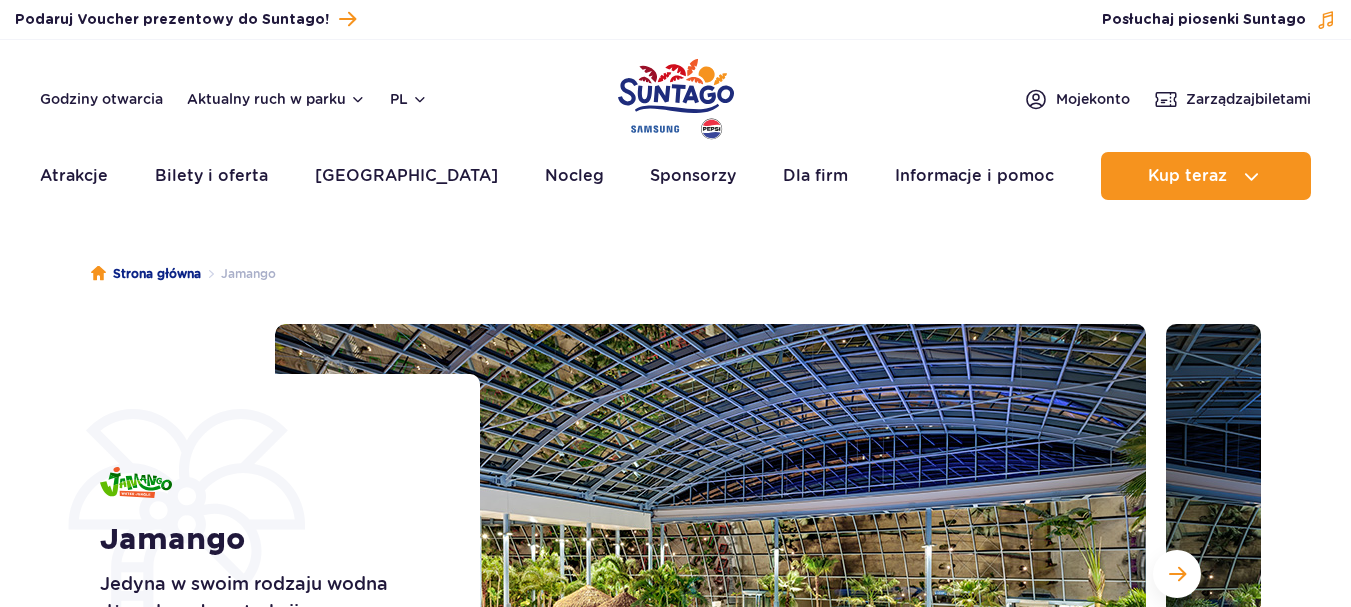 scroll, scrollTop: 117, scrollLeft: 0, axis: vertical 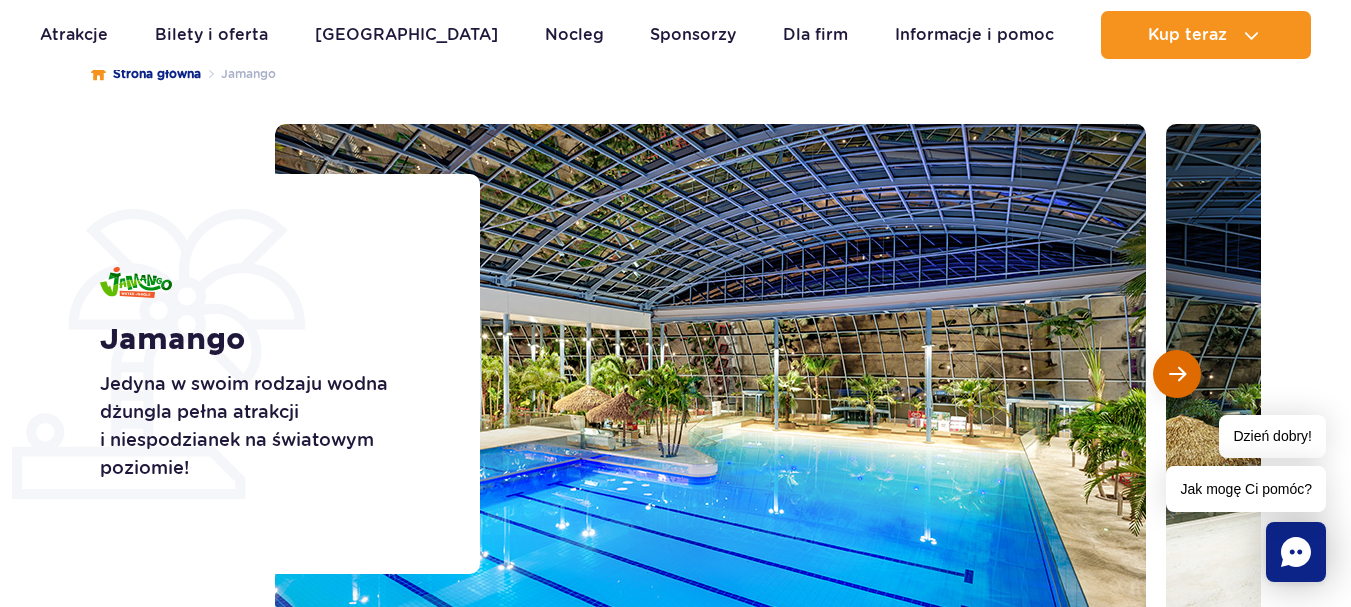 click at bounding box center [1177, 374] 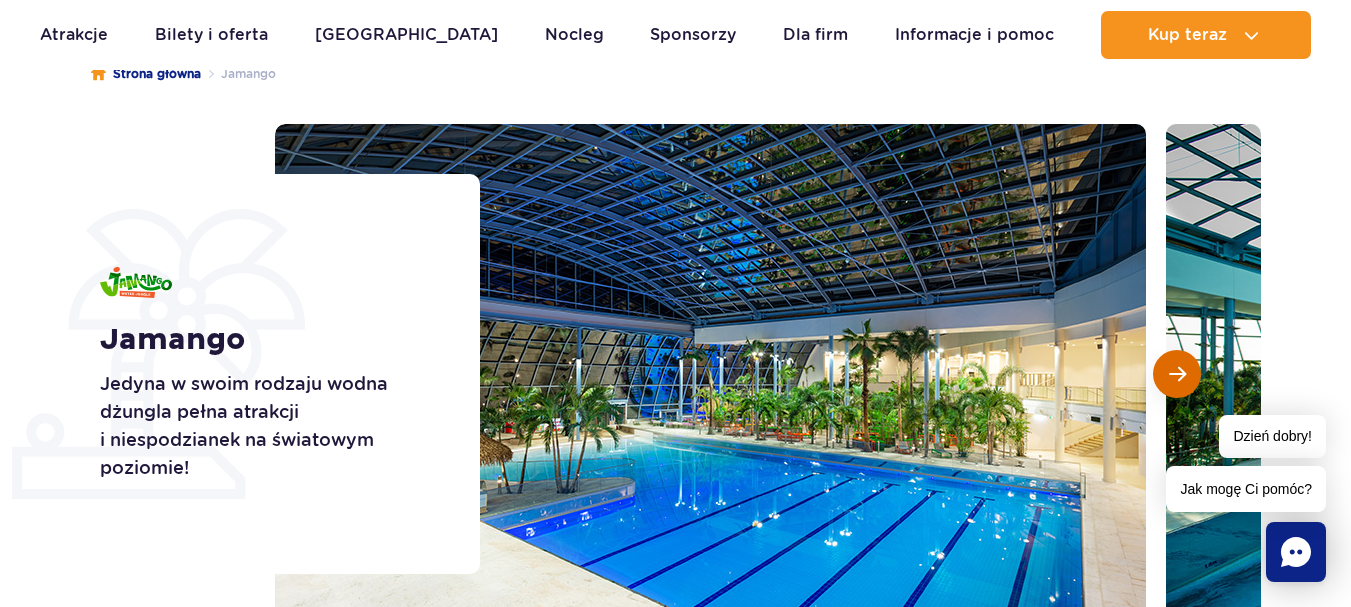 click at bounding box center [1177, 374] 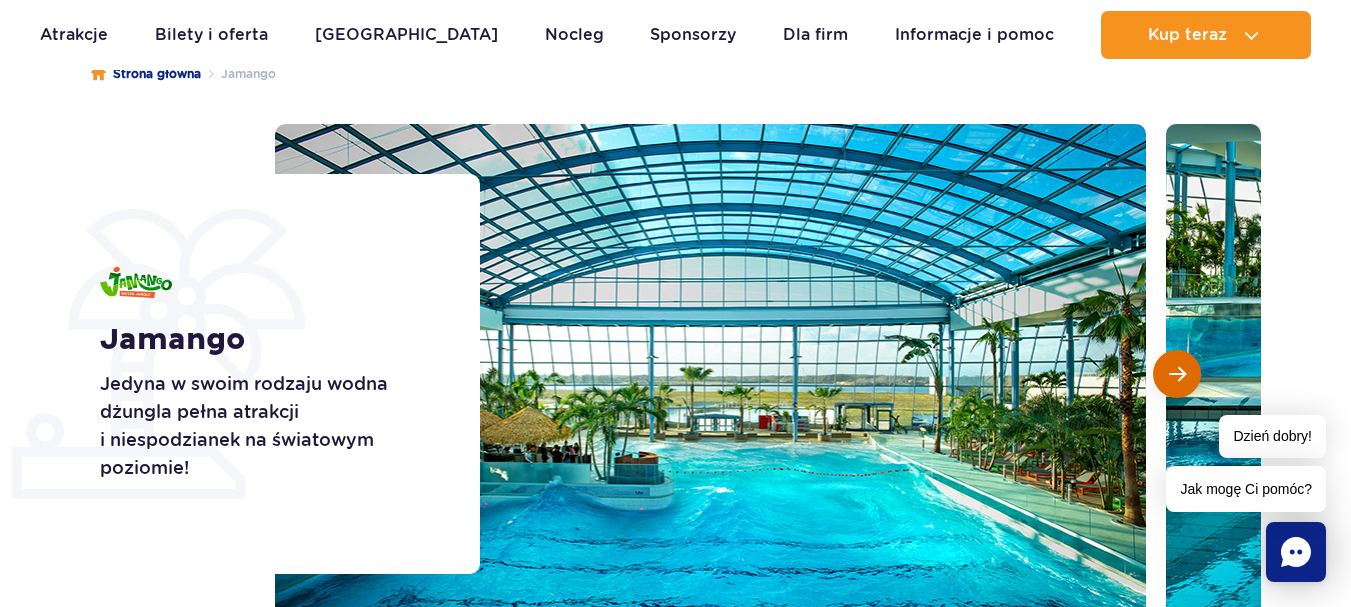 click at bounding box center [1177, 374] 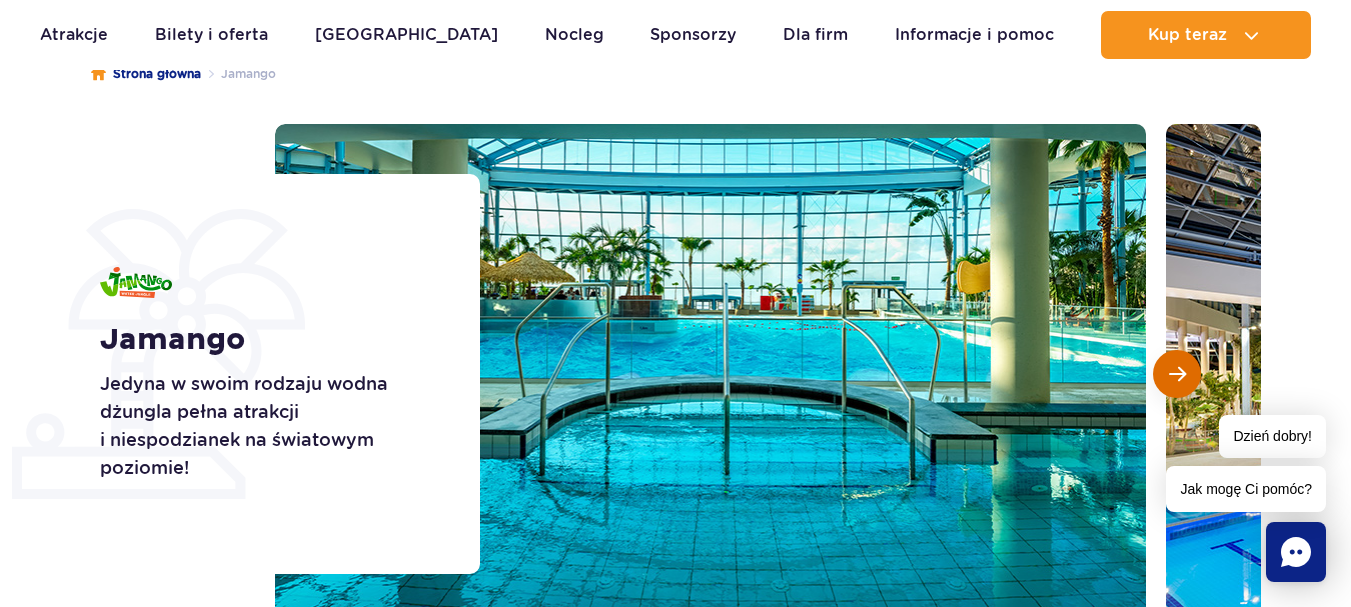 click at bounding box center [1177, 374] 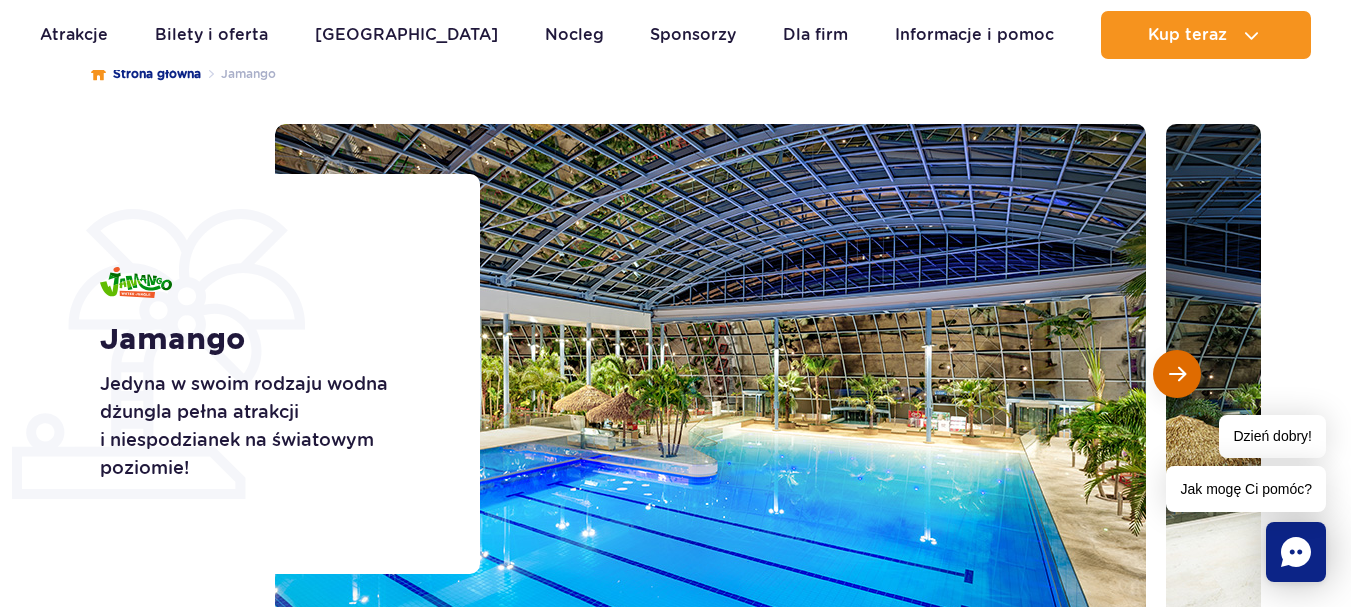 click at bounding box center [1177, 374] 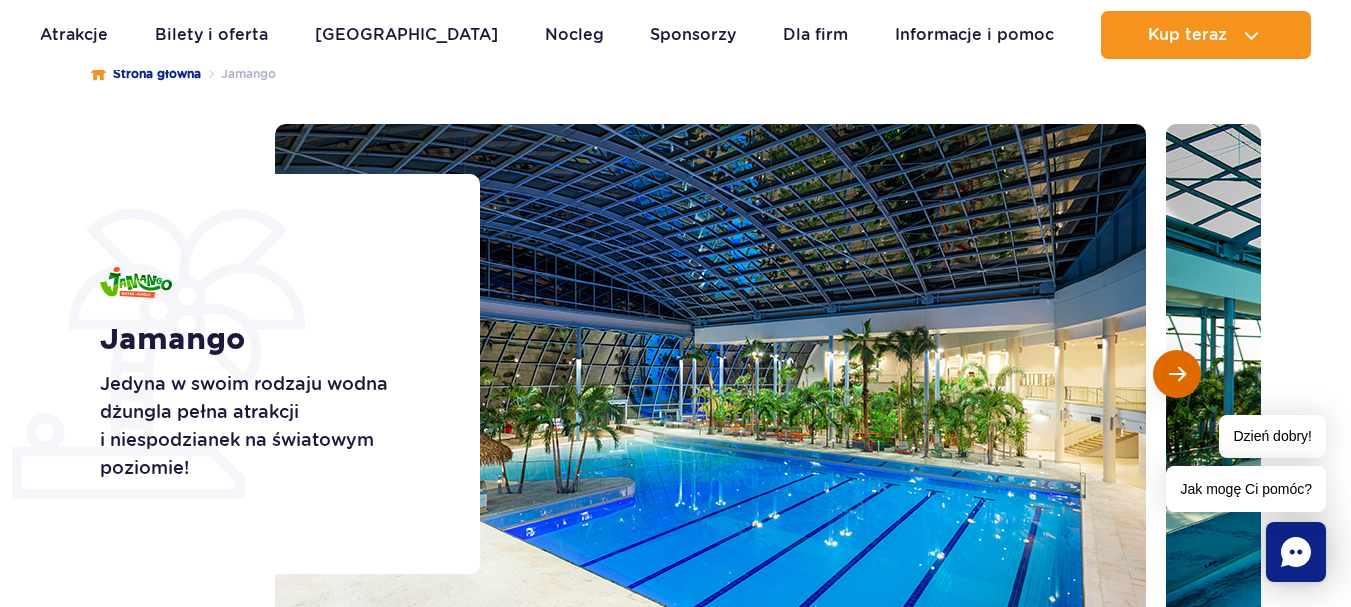 click at bounding box center [1177, 374] 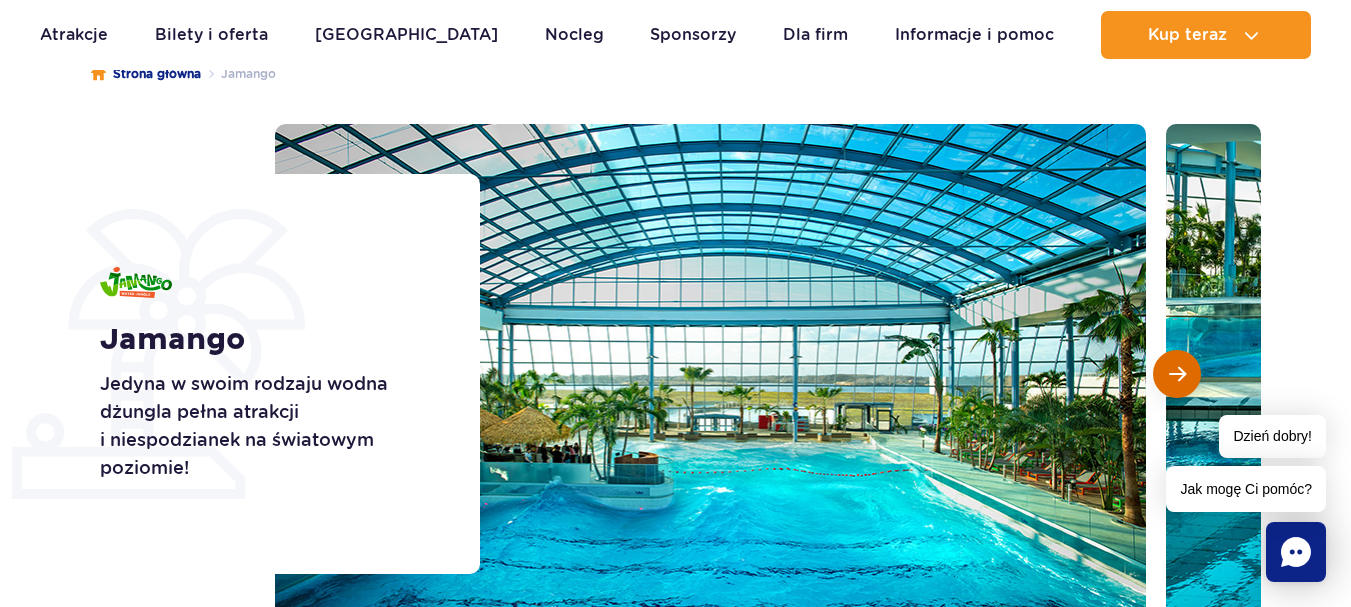 click at bounding box center (1177, 374) 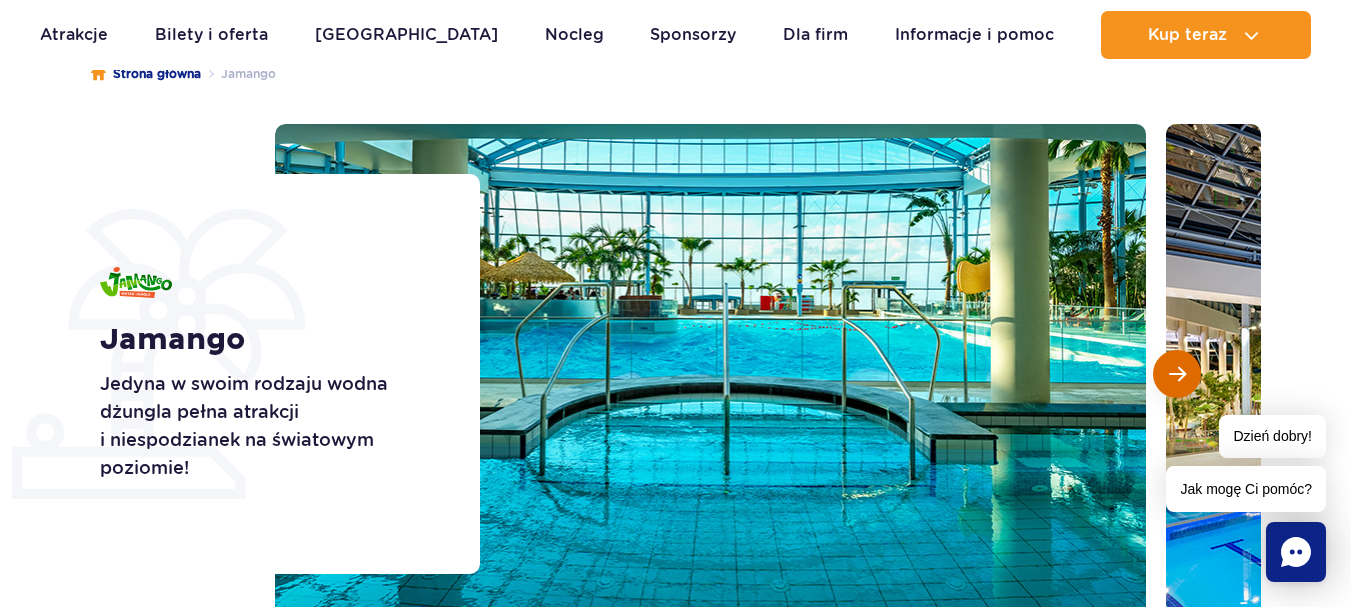 click at bounding box center (1177, 374) 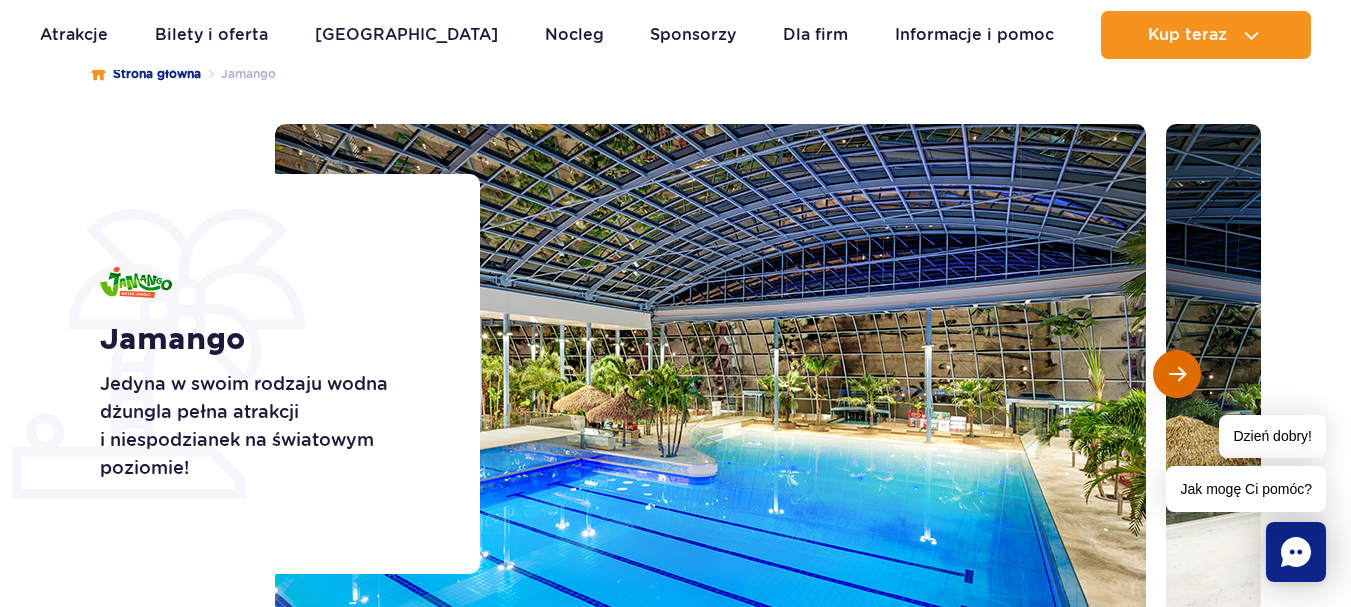 click at bounding box center [1177, 374] 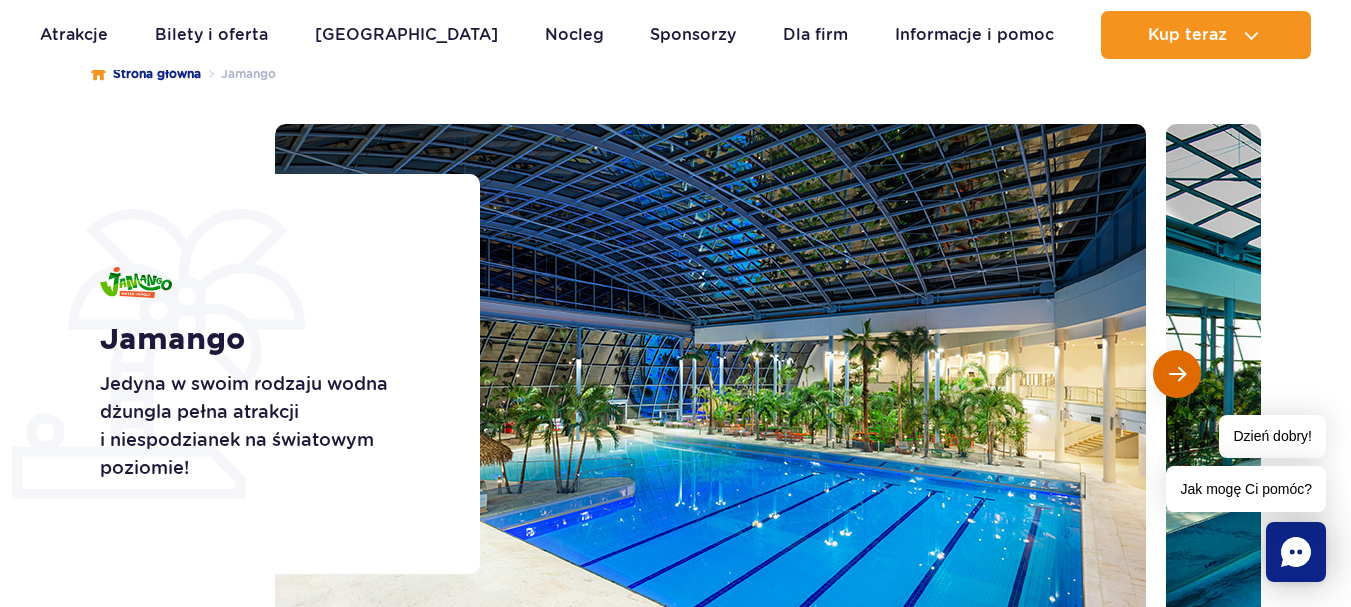 click at bounding box center [1177, 374] 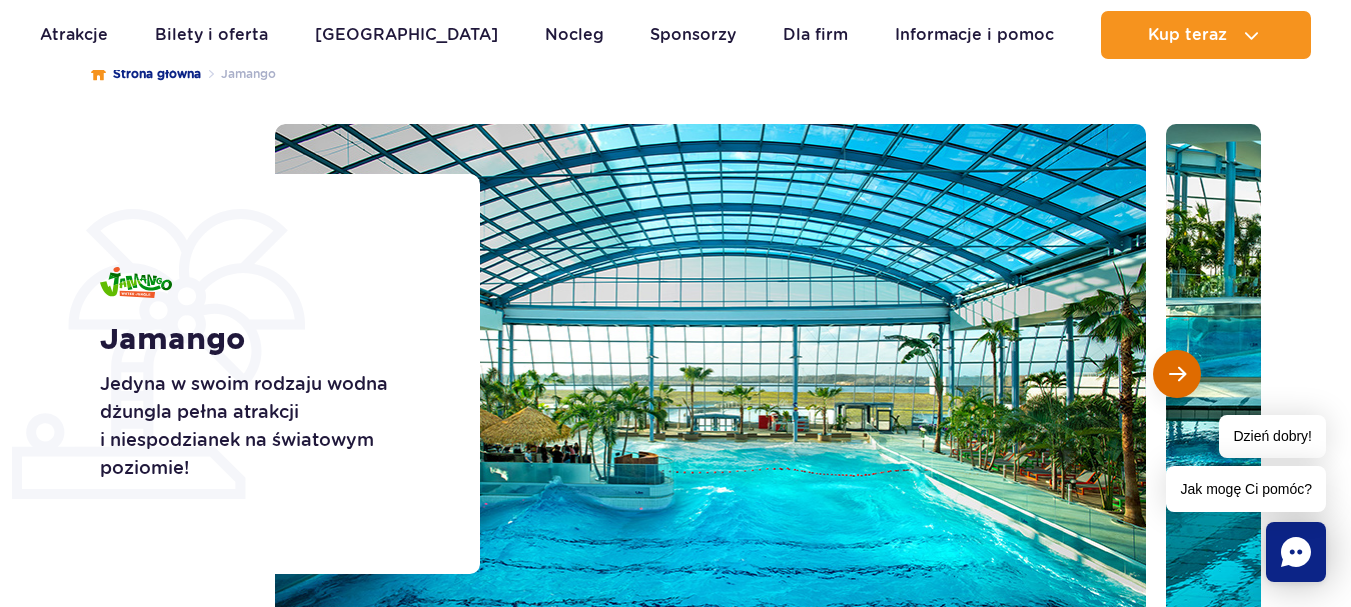 click at bounding box center (1177, 374) 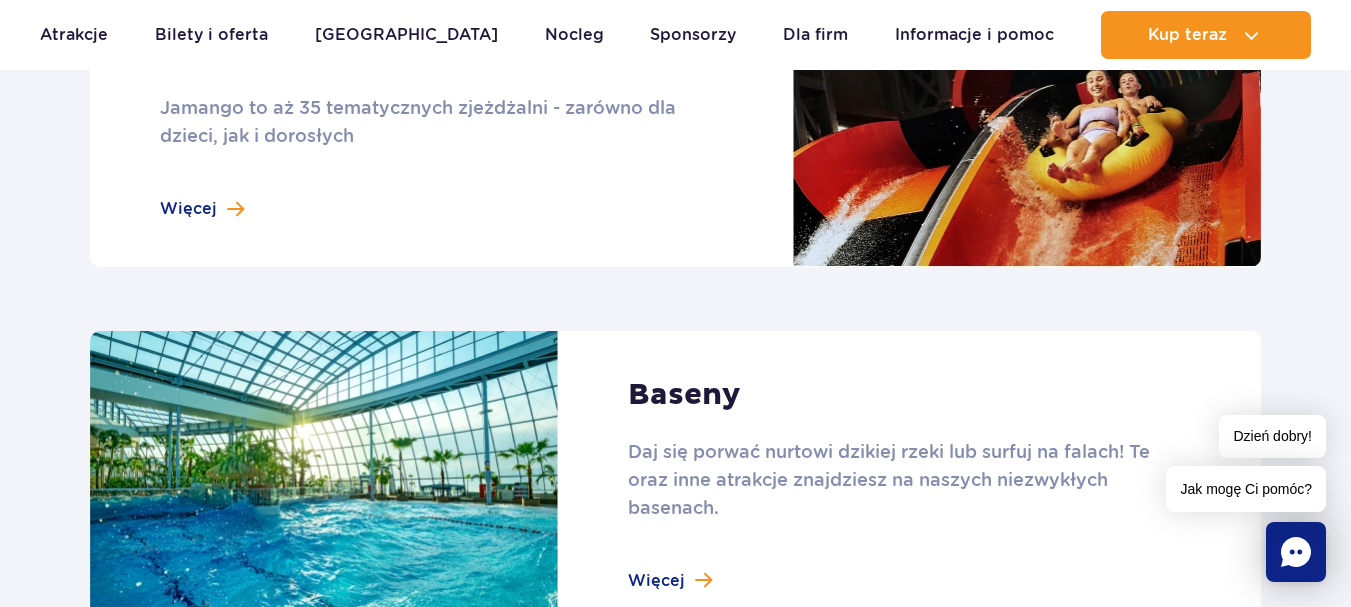scroll, scrollTop: 1700, scrollLeft: 0, axis: vertical 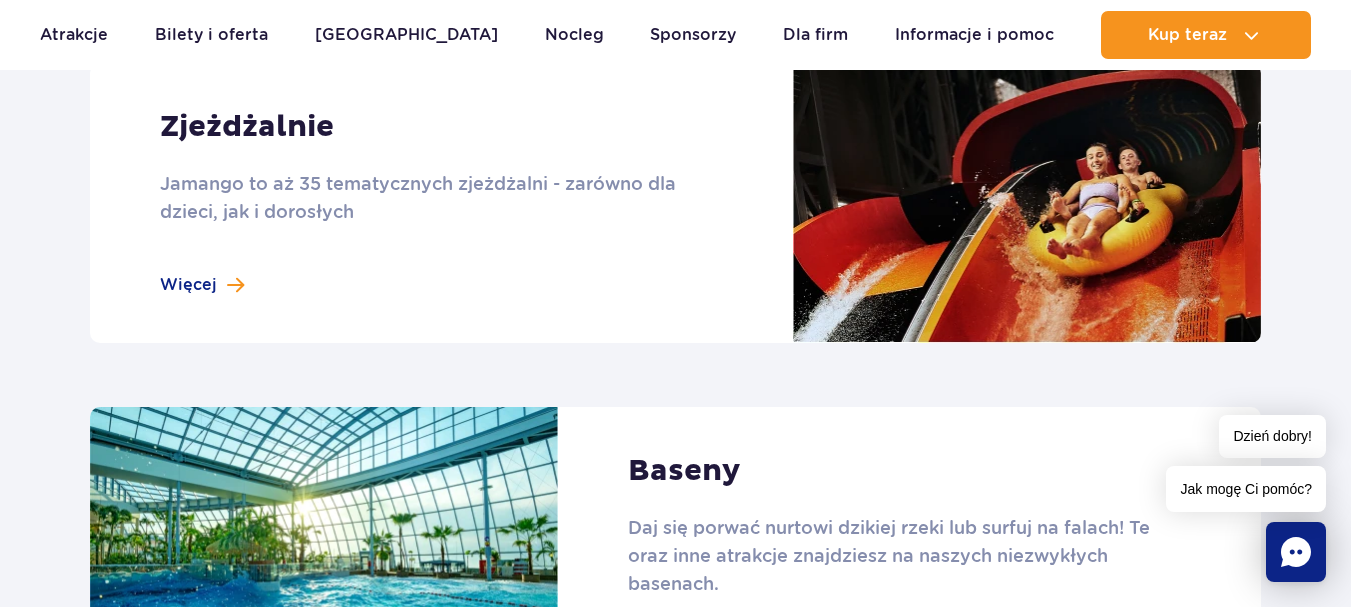 click at bounding box center (675, 203) 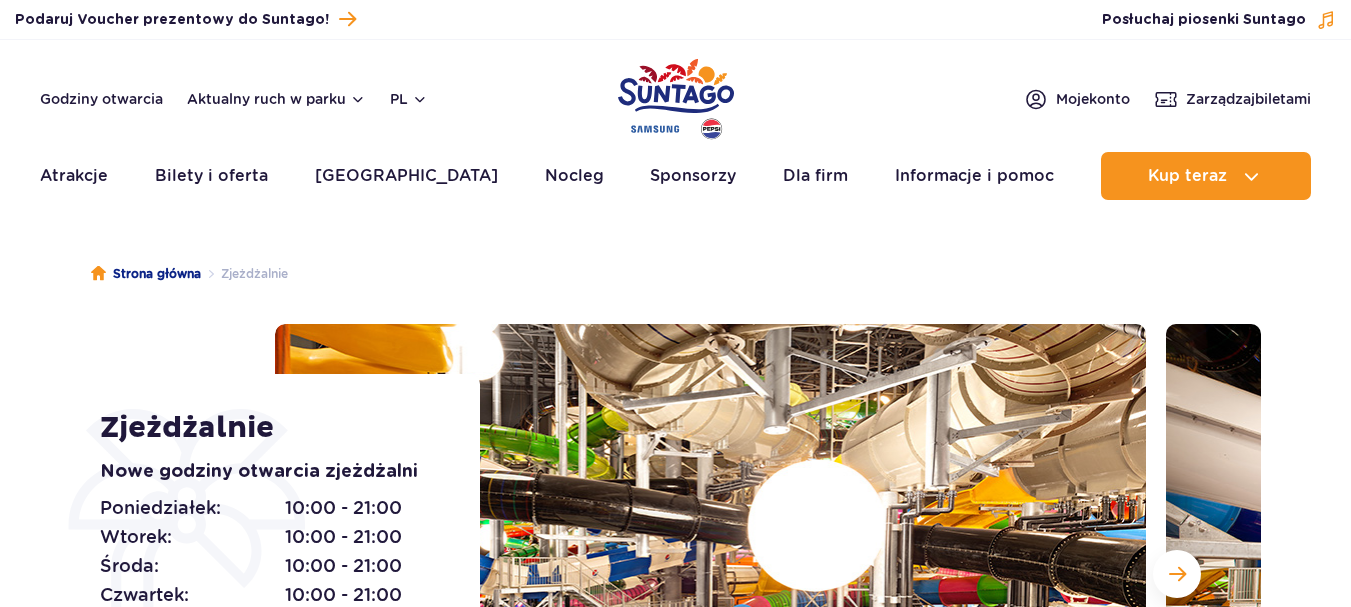 scroll, scrollTop: 0, scrollLeft: 0, axis: both 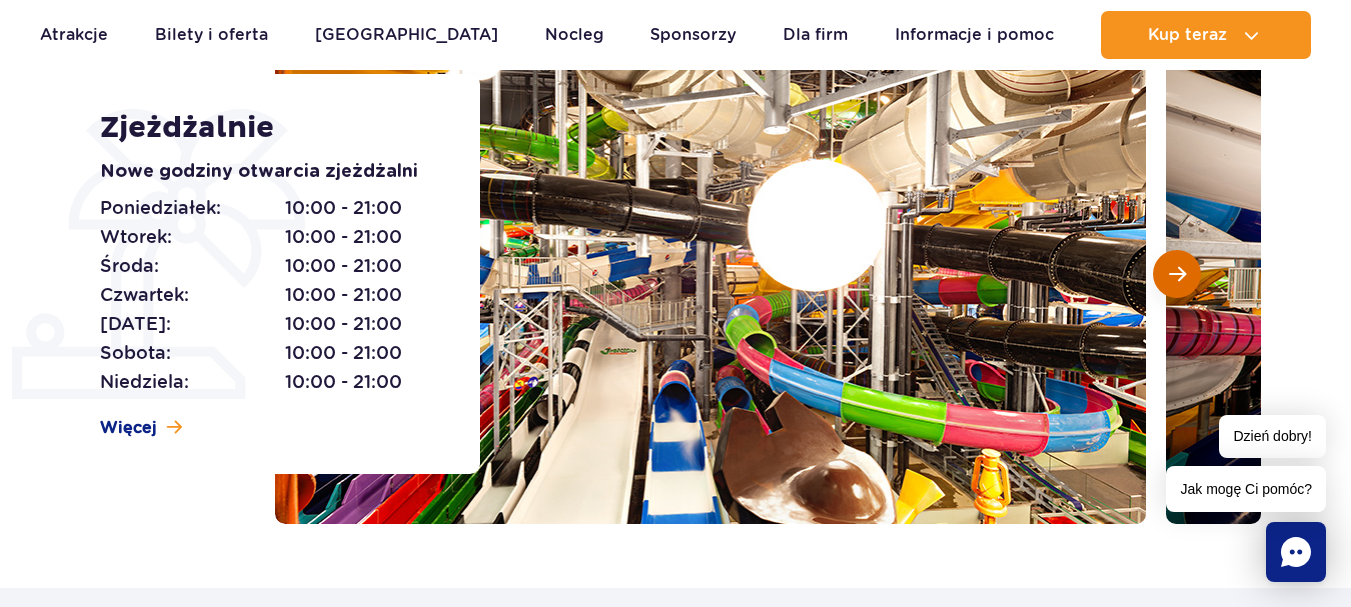 click at bounding box center (1177, 274) 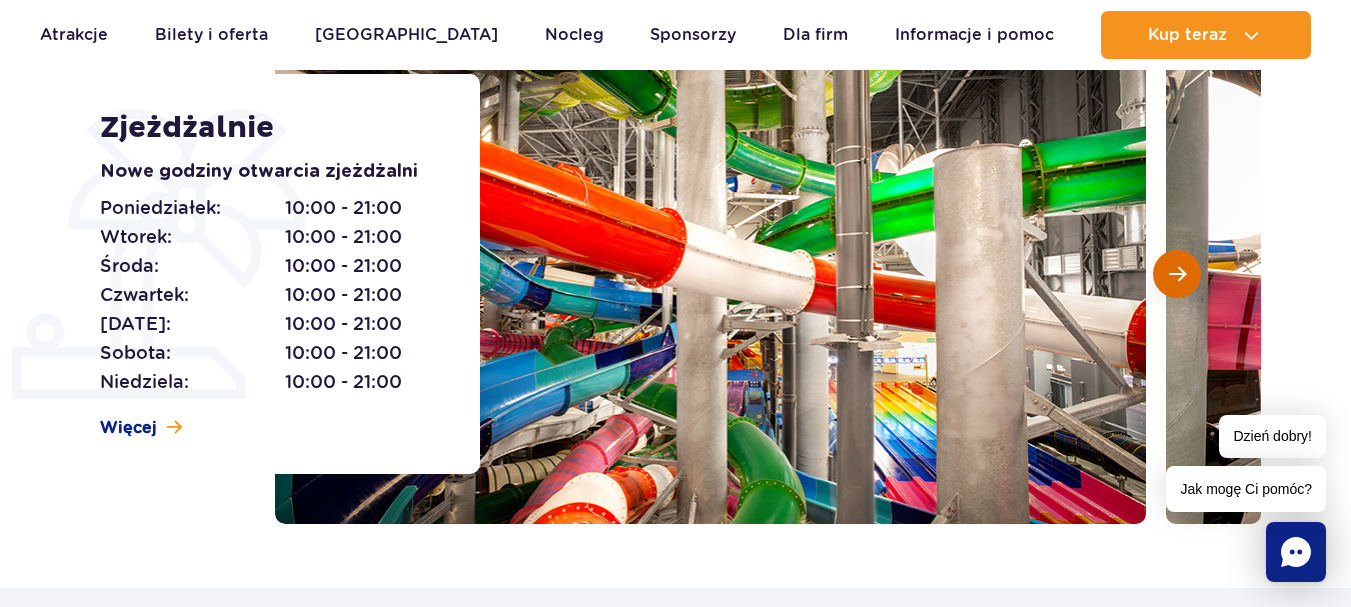 click at bounding box center [1177, 274] 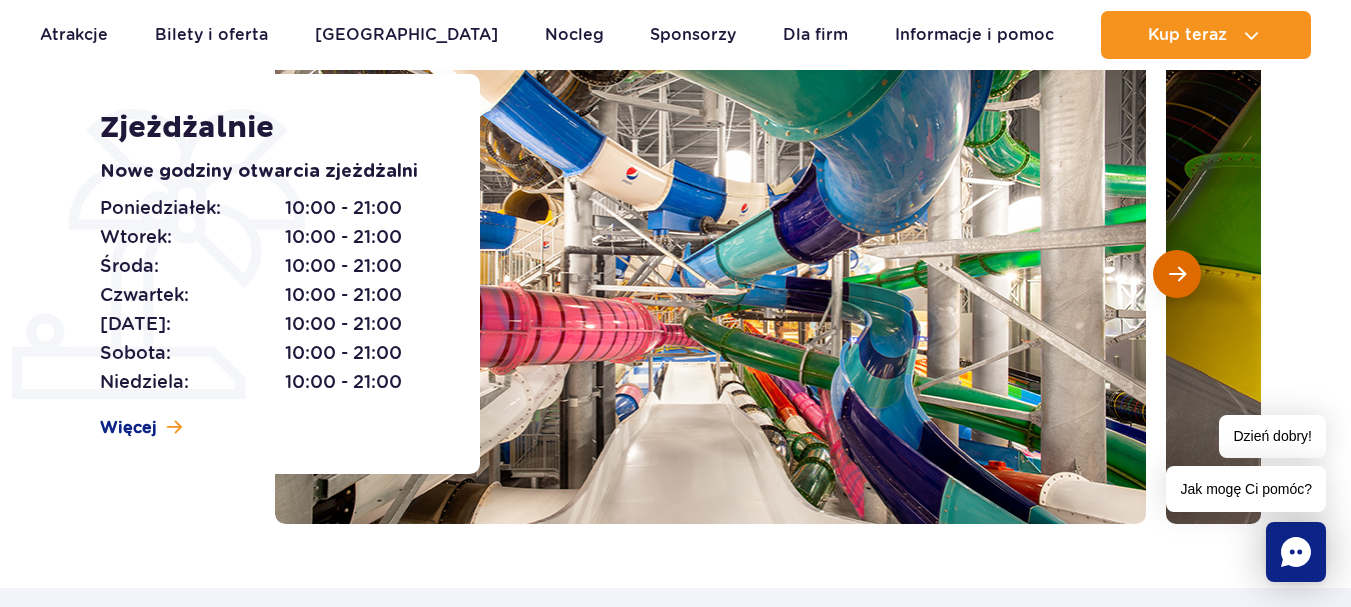 click at bounding box center (1177, 274) 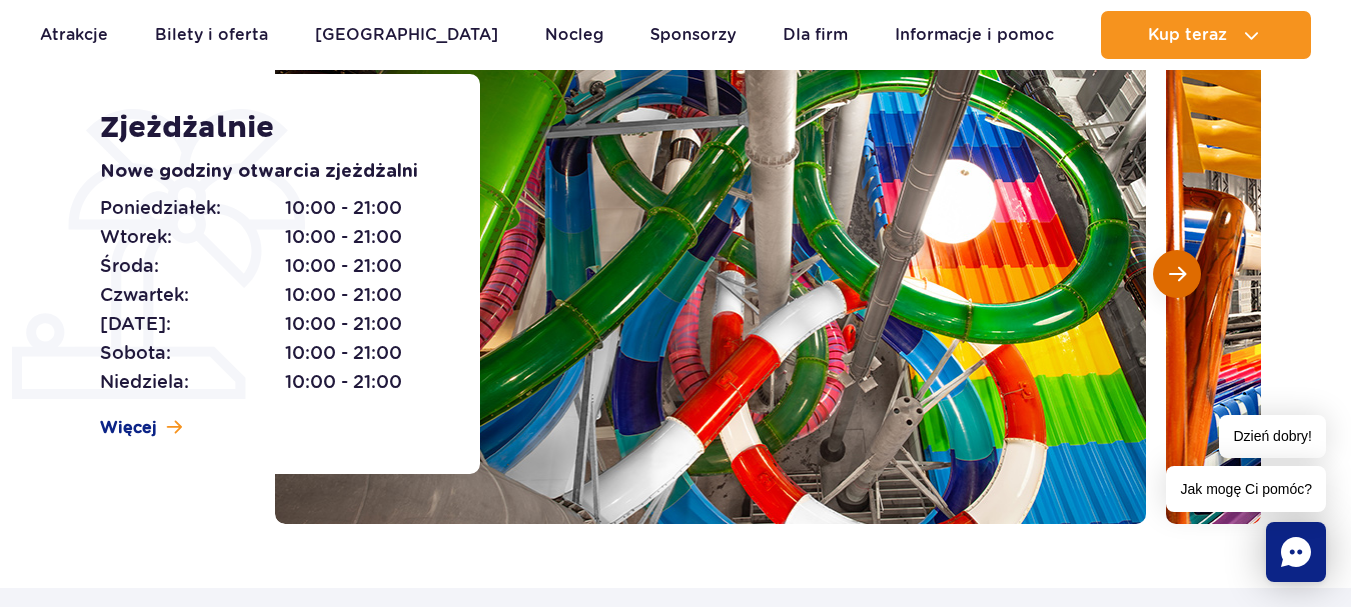 click at bounding box center [1177, 274] 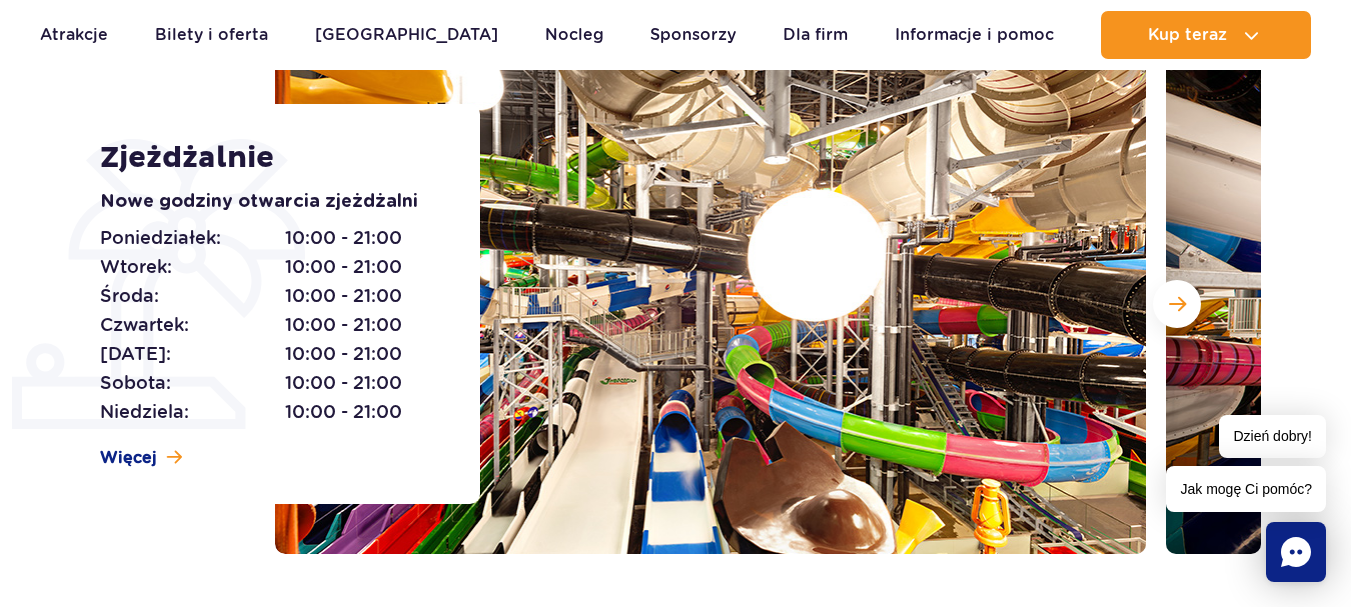 scroll, scrollTop: 300, scrollLeft: 0, axis: vertical 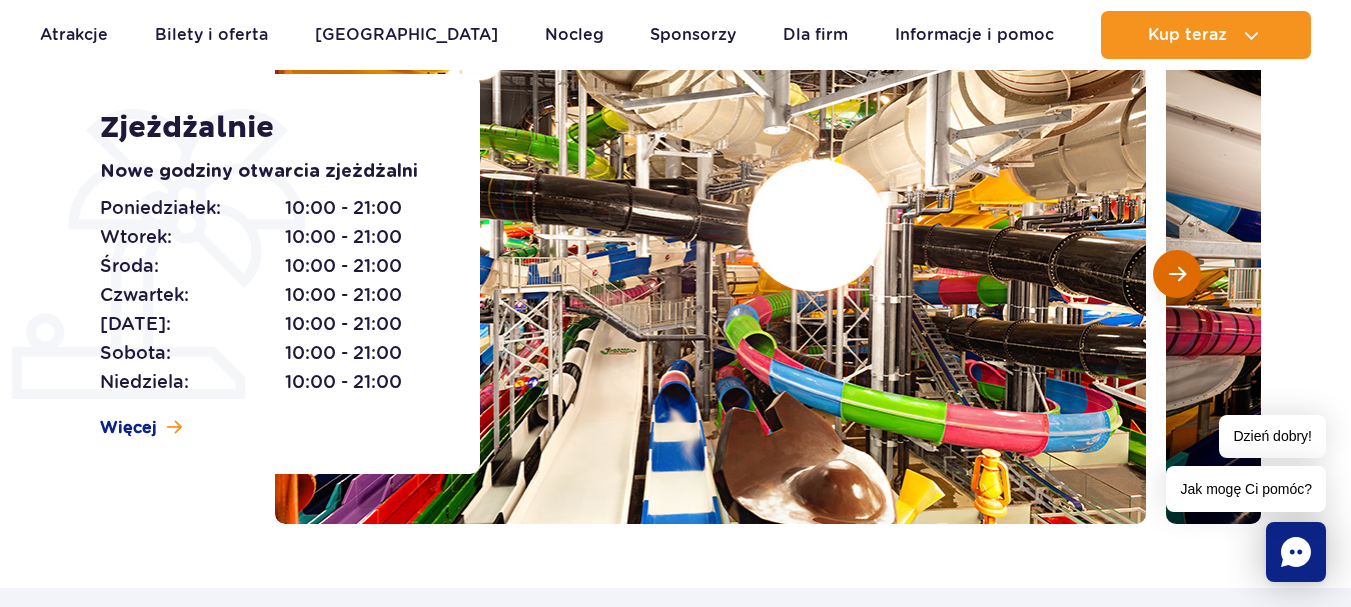 click at bounding box center [1177, 274] 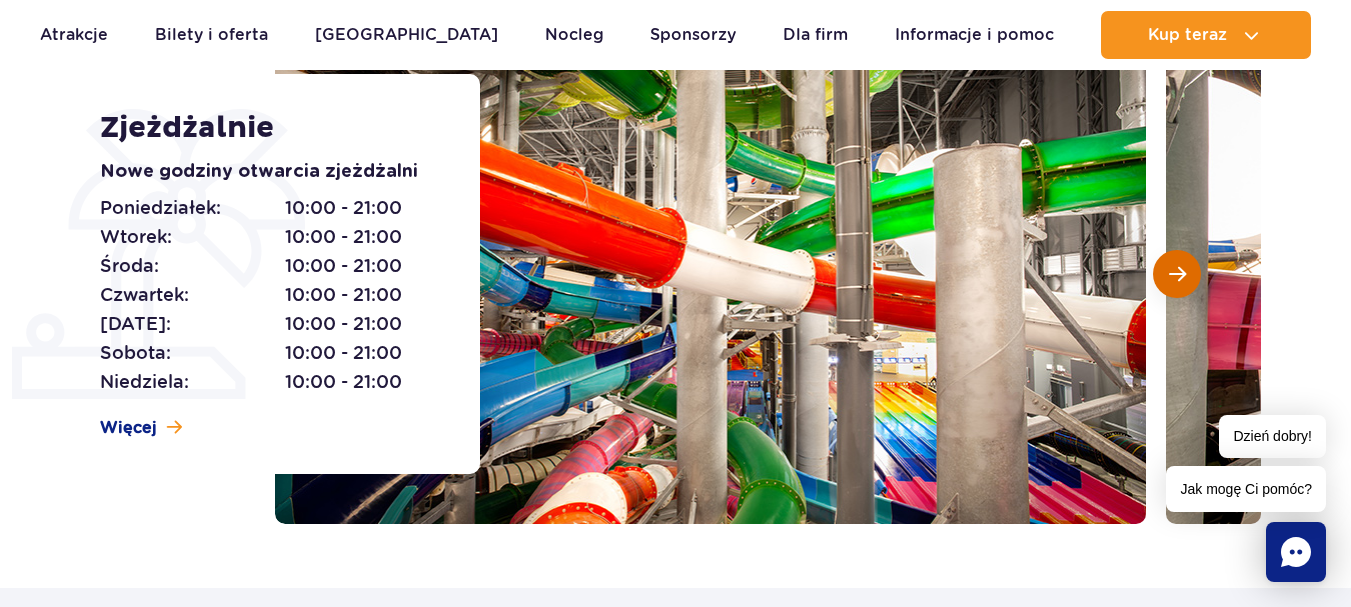 click at bounding box center [1177, 274] 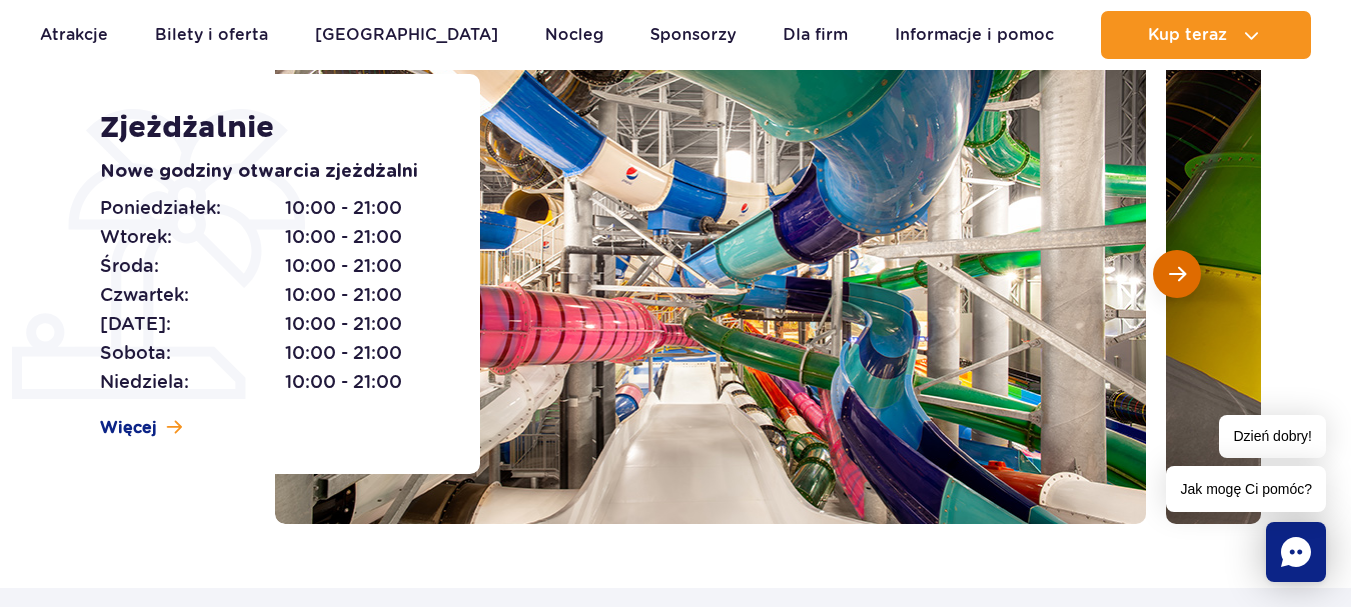 click at bounding box center [1177, 274] 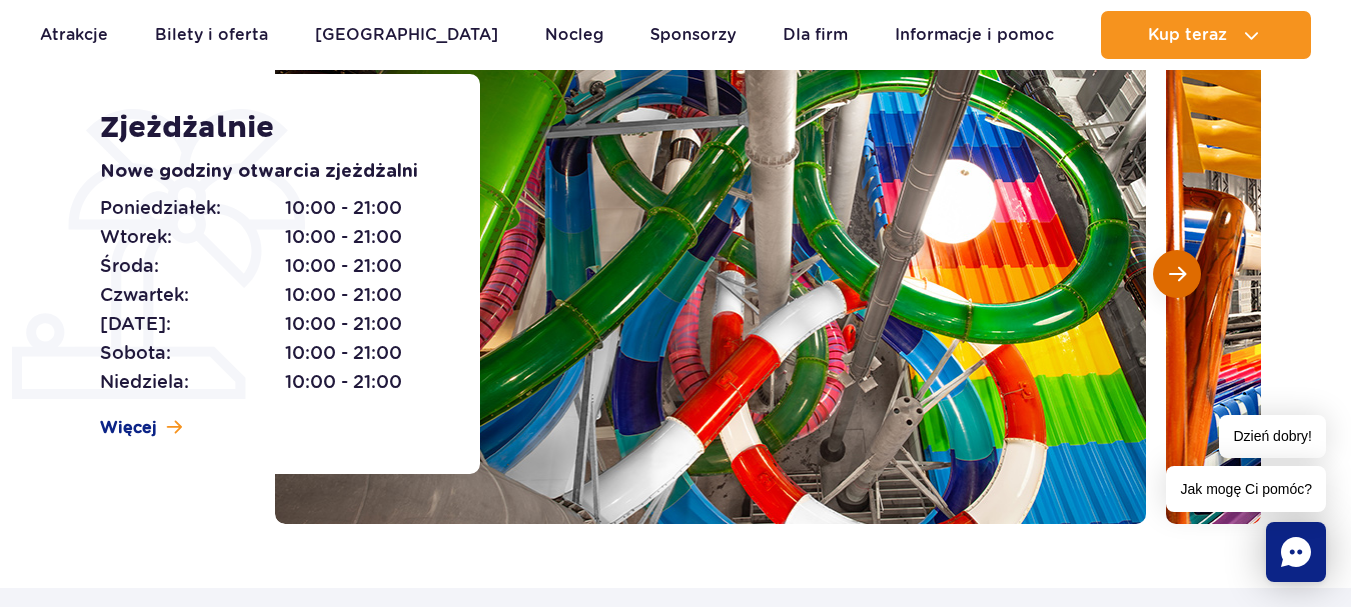 click at bounding box center [1177, 274] 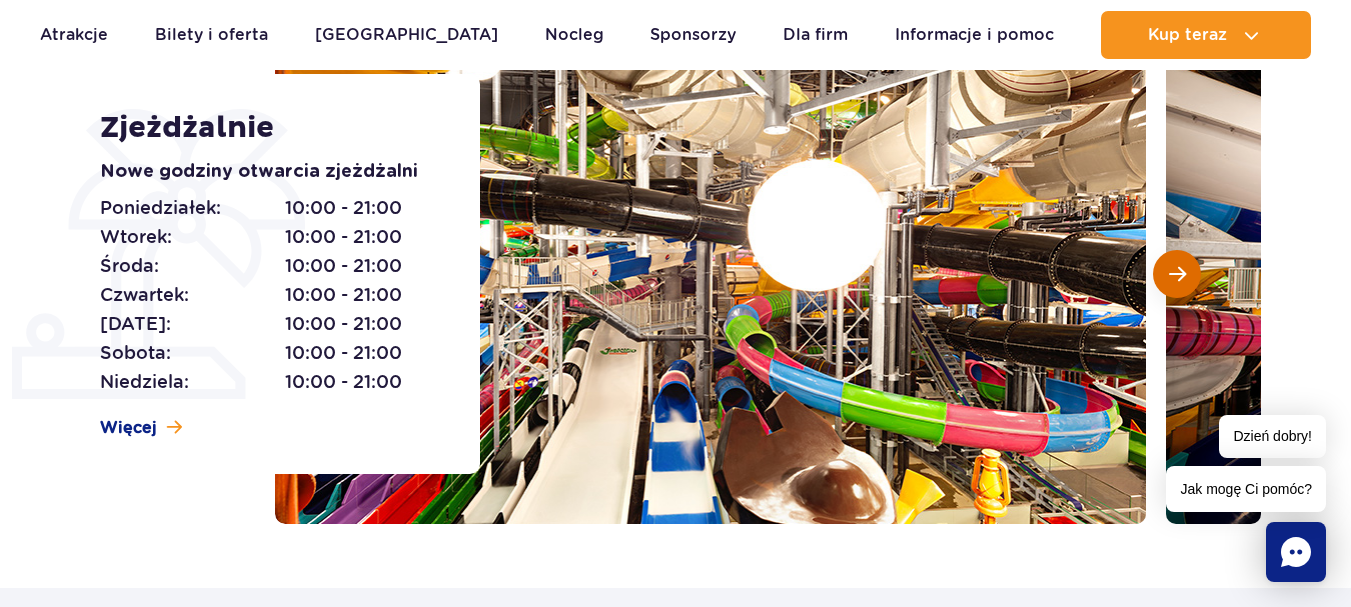 click at bounding box center (1177, 274) 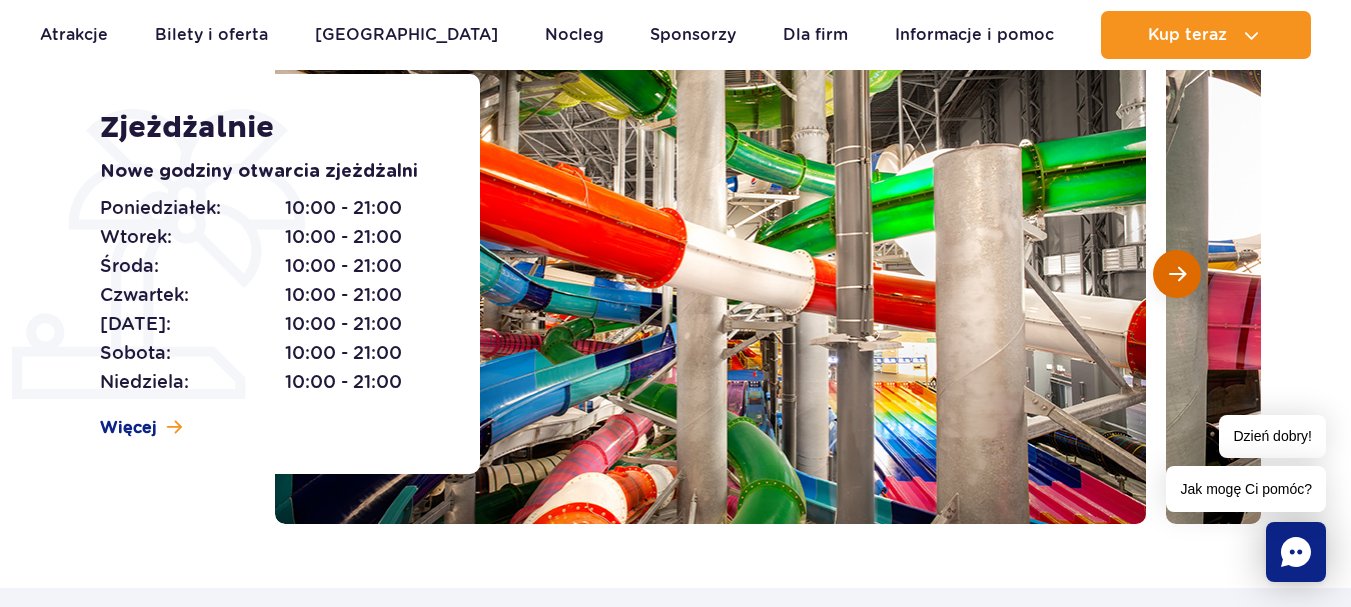 click at bounding box center [1177, 274] 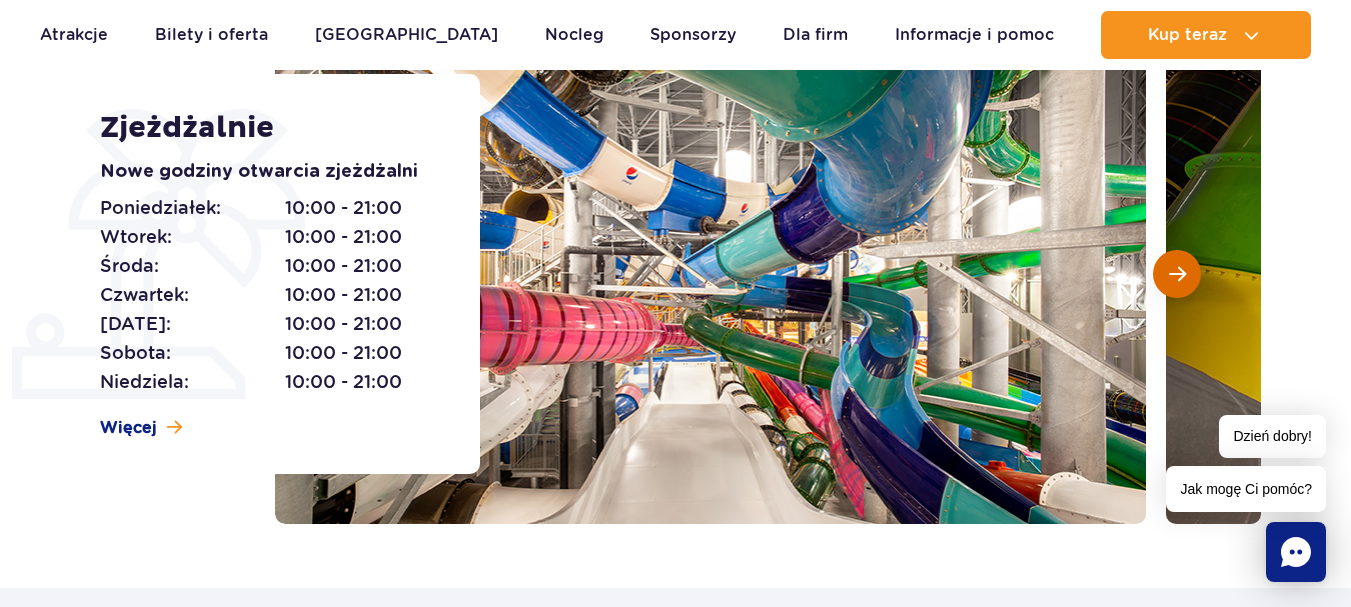 click at bounding box center (1177, 274) 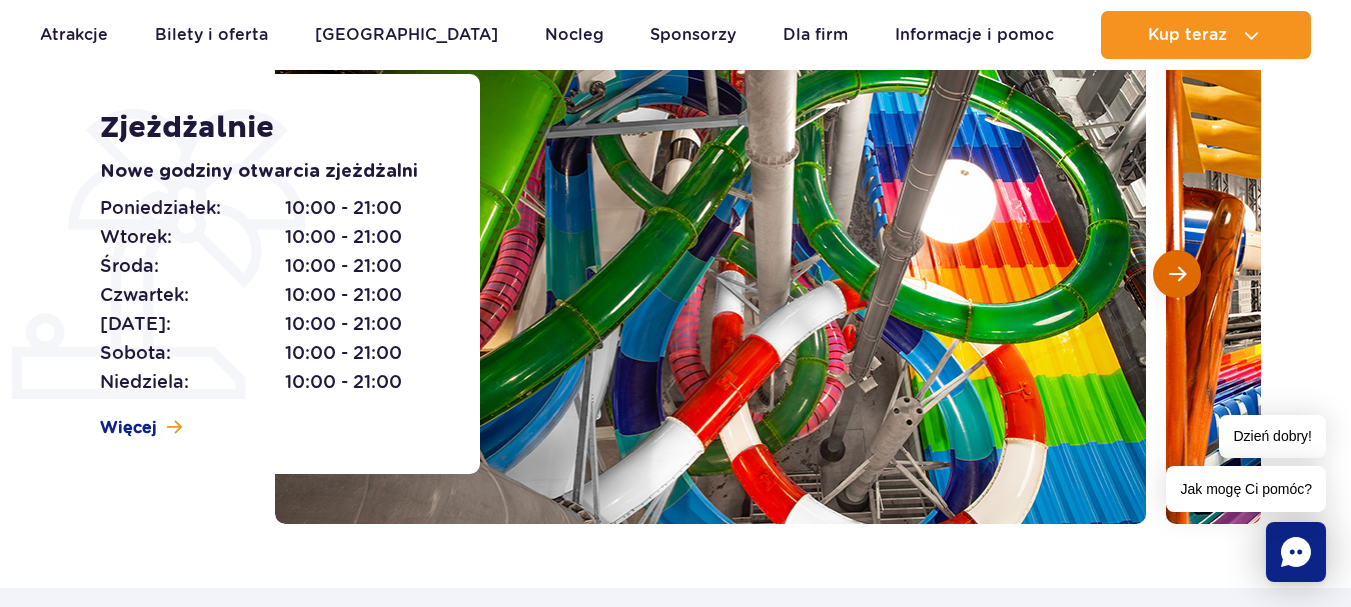 click at bounding box center (1177, 274) 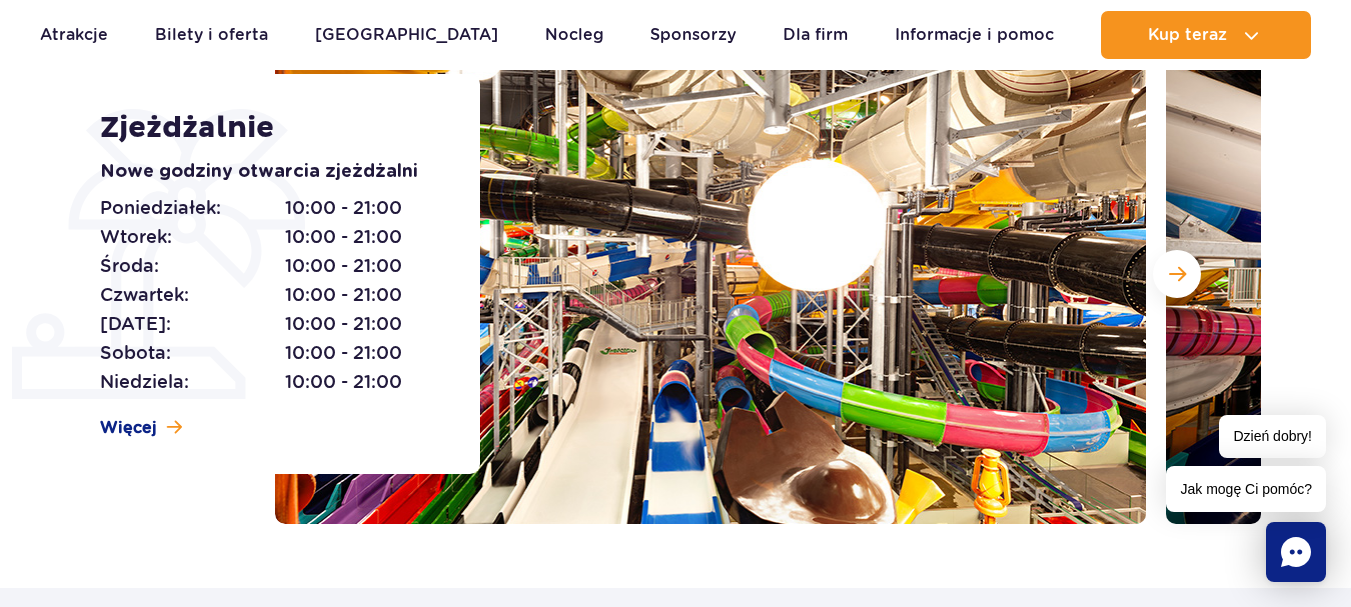click at bounding box center (710, 274) 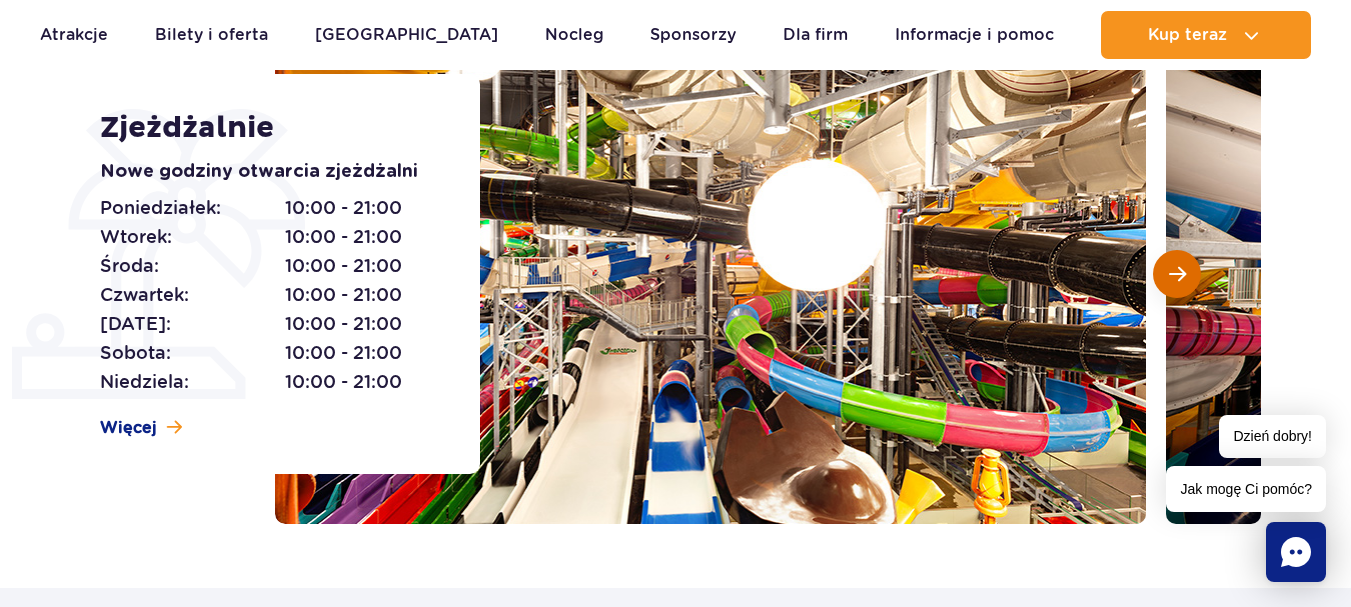 click at bounding box center [1177, 274] 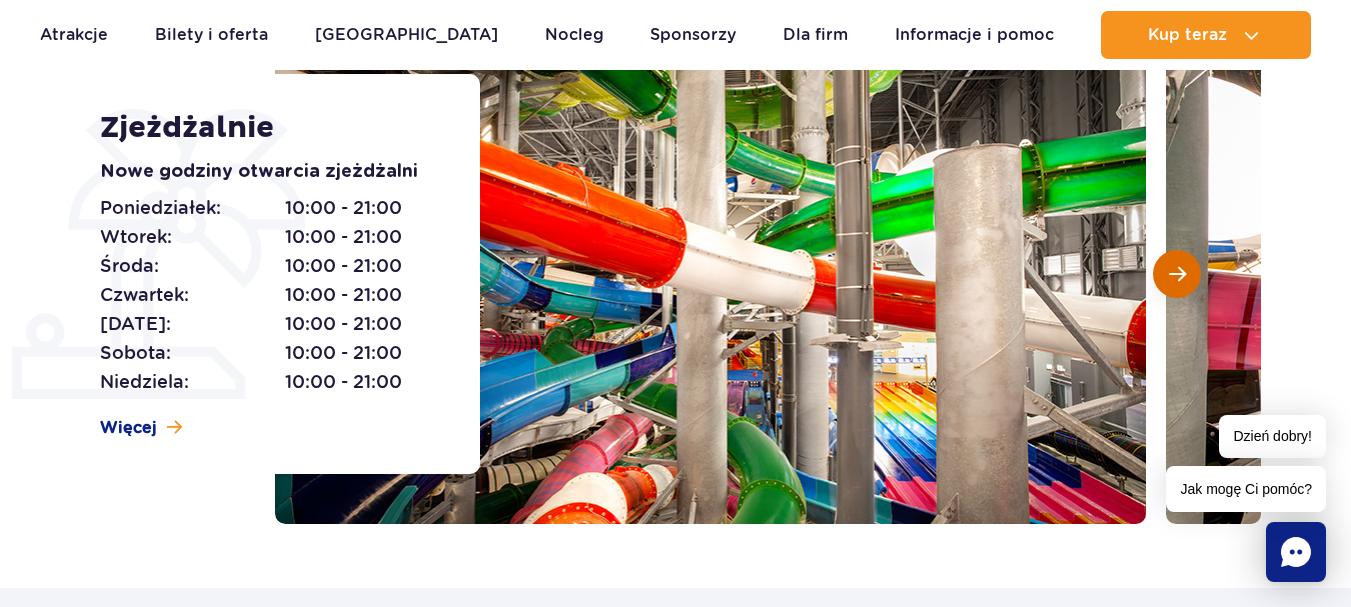 click at bounding box center (1177, 274) 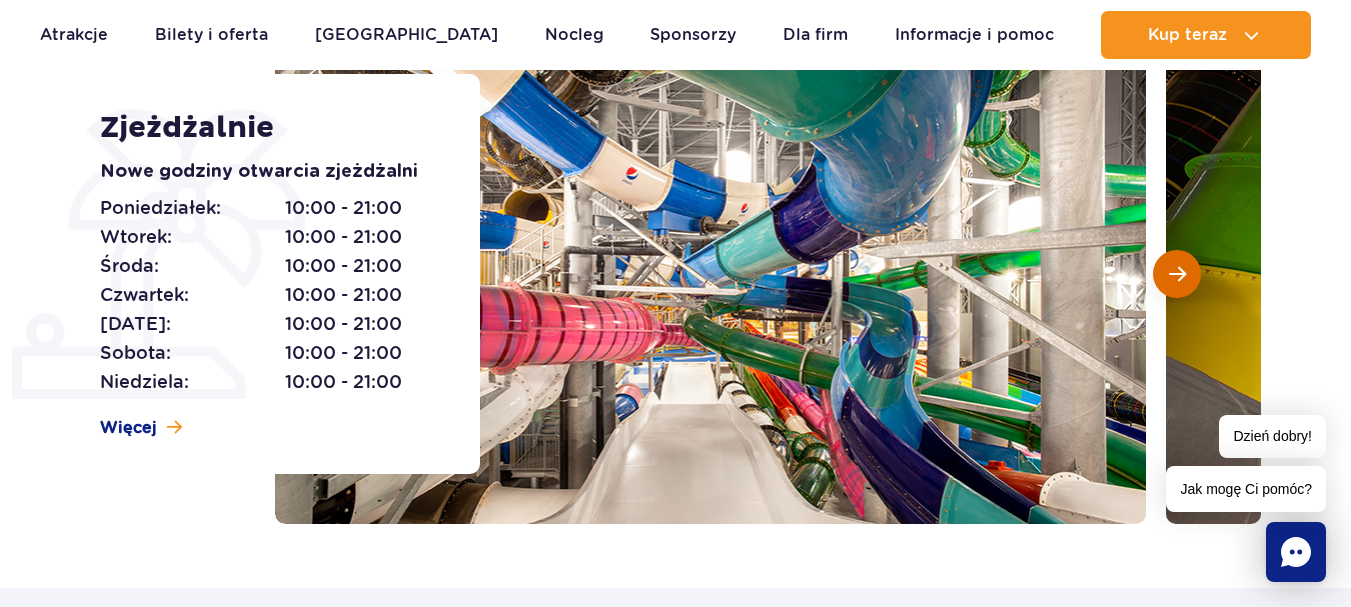 click at bounding box center [1177, 274] 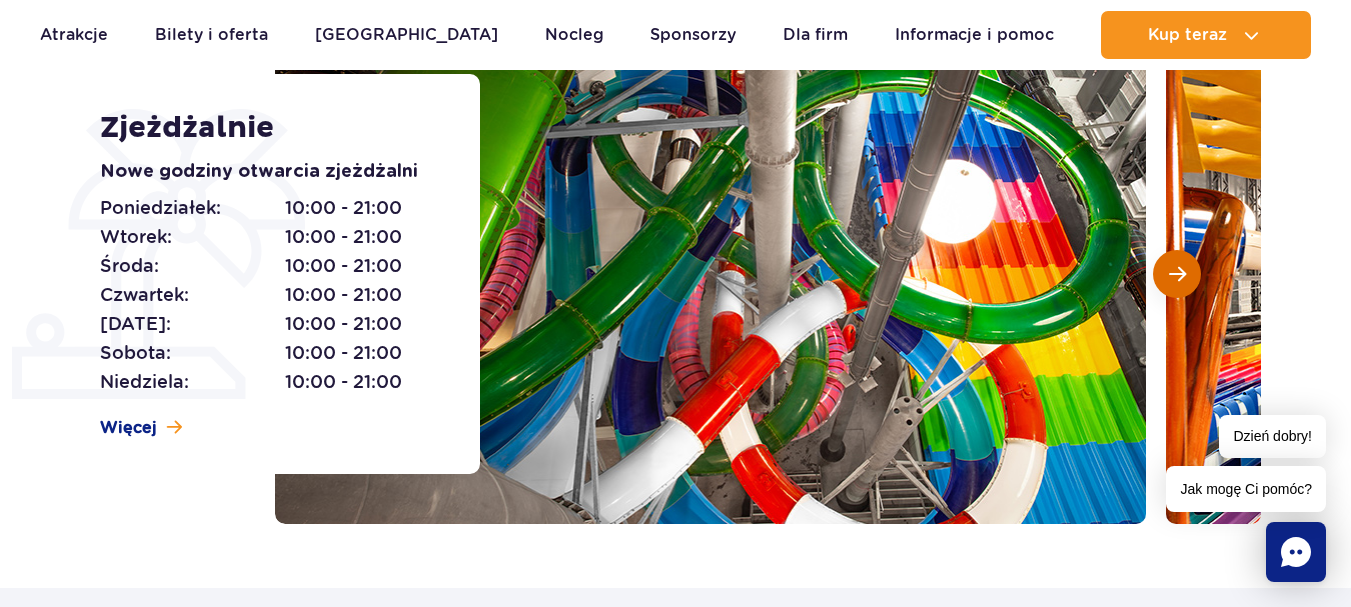 click at bounding box center (1177, 274) 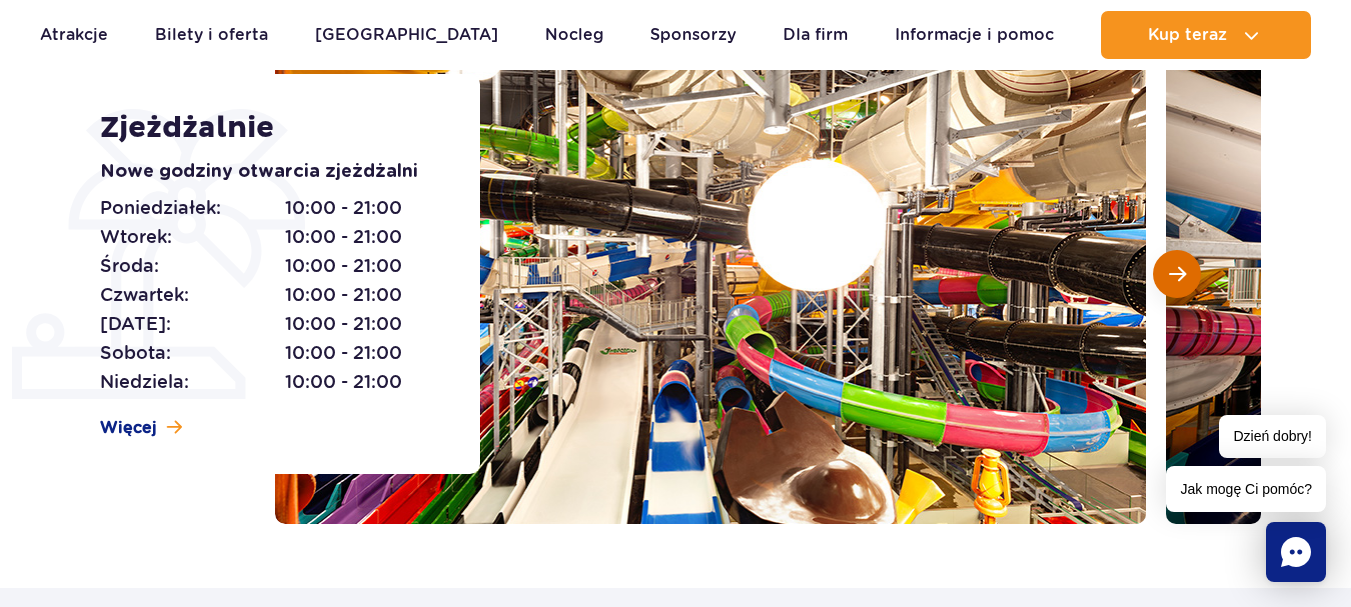 click at bounding box center [1177, 274] 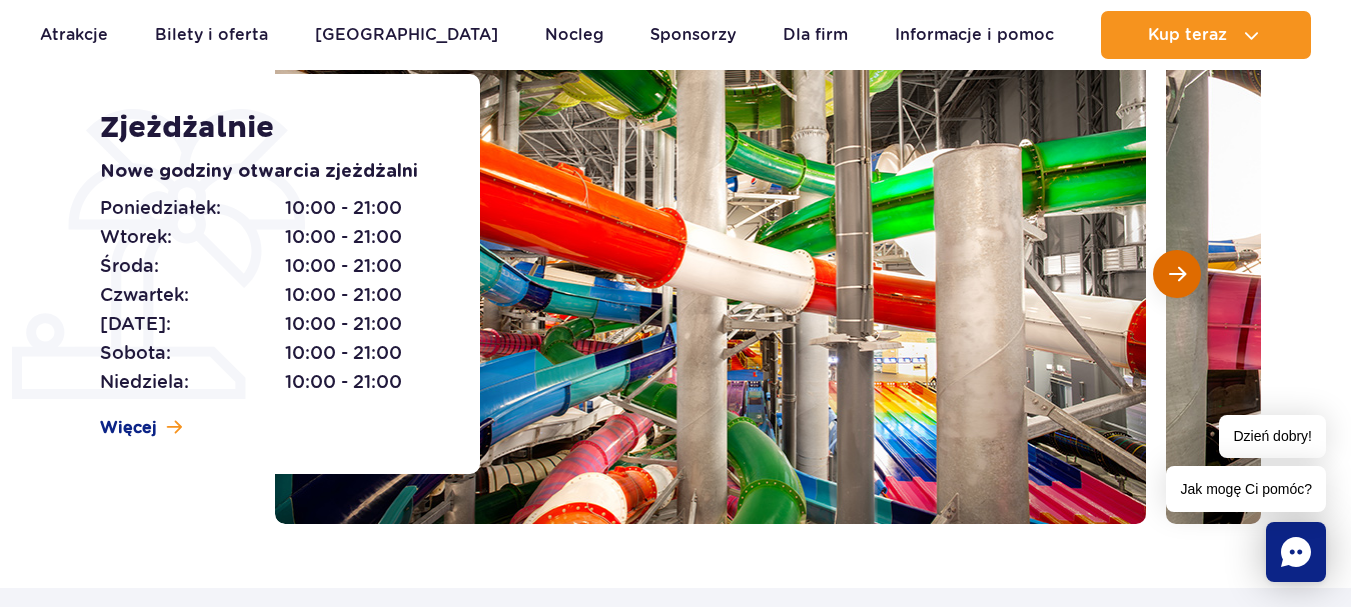 click at bounding box center [1177, 274] 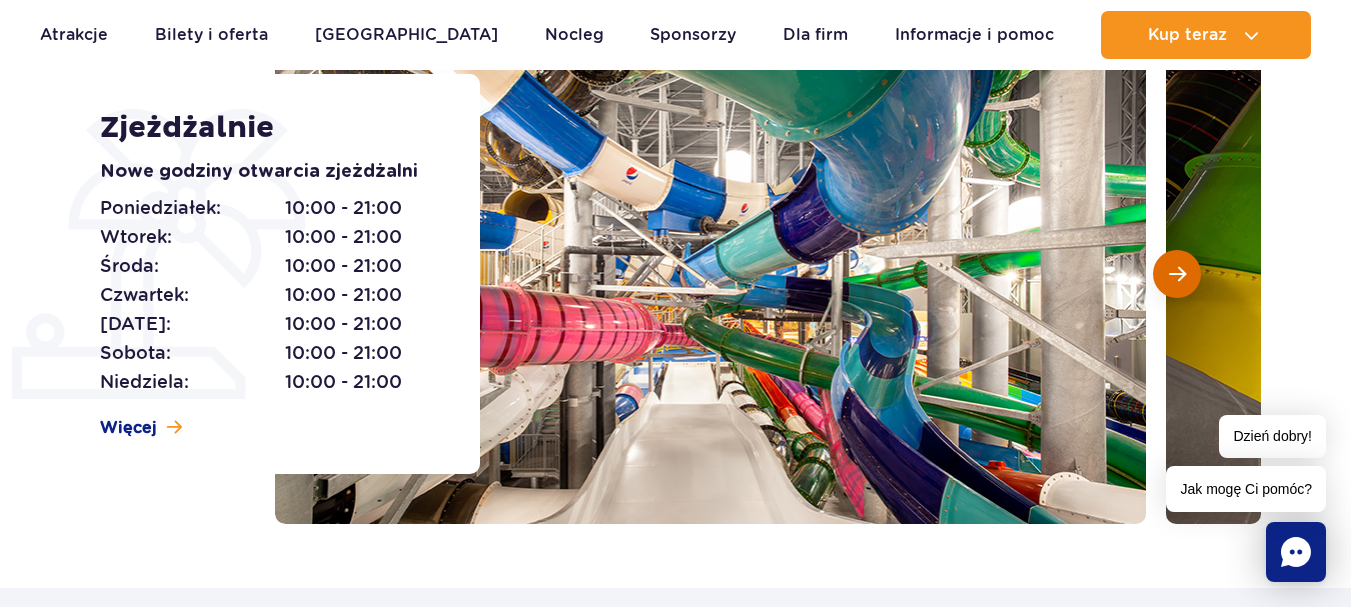 click at bounding box center (1177, 274) 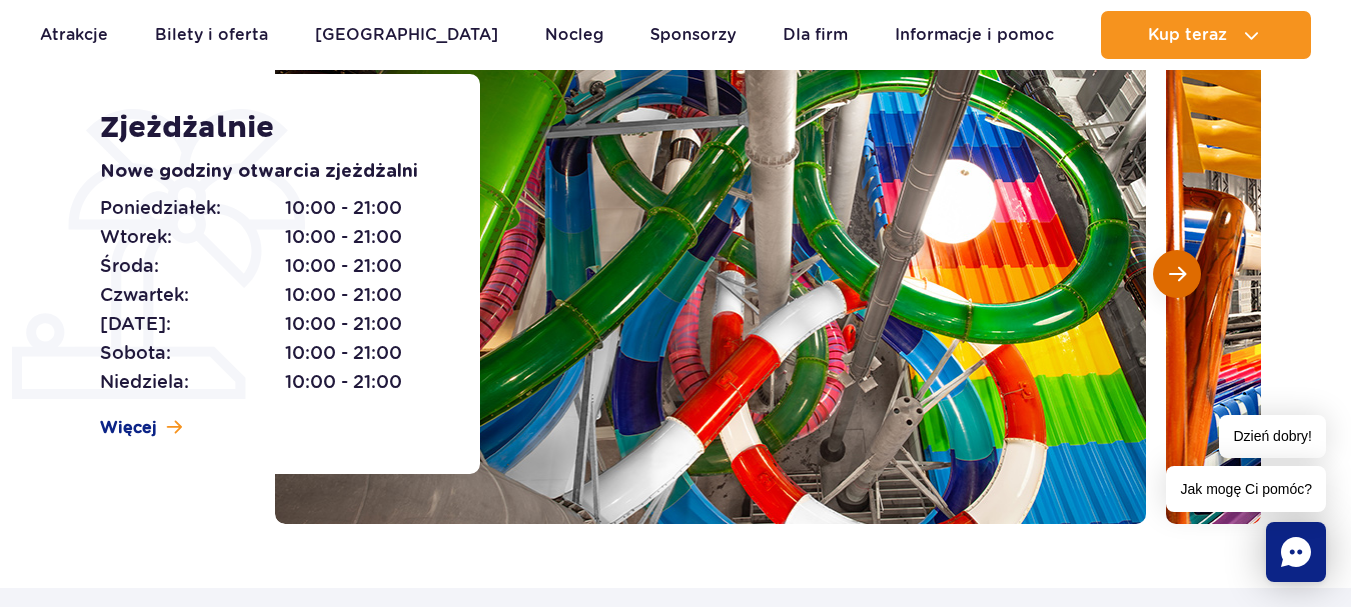 click at bounding box center [1177, 274] 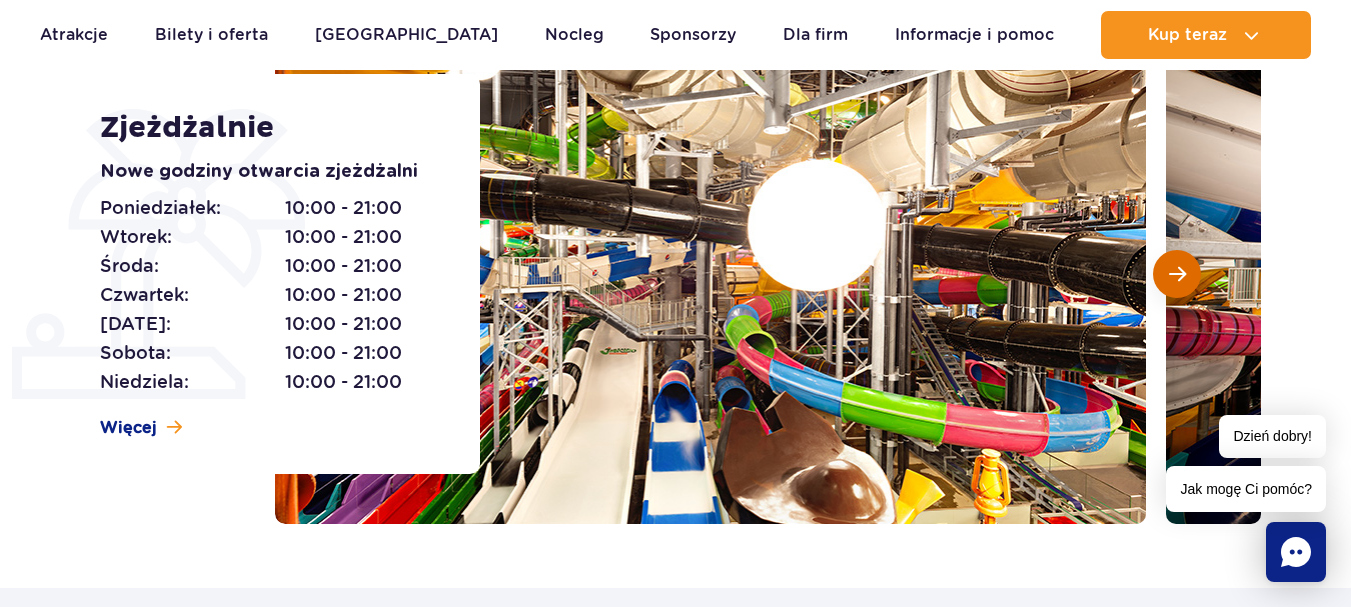 click at bounding box center [1177, 274] 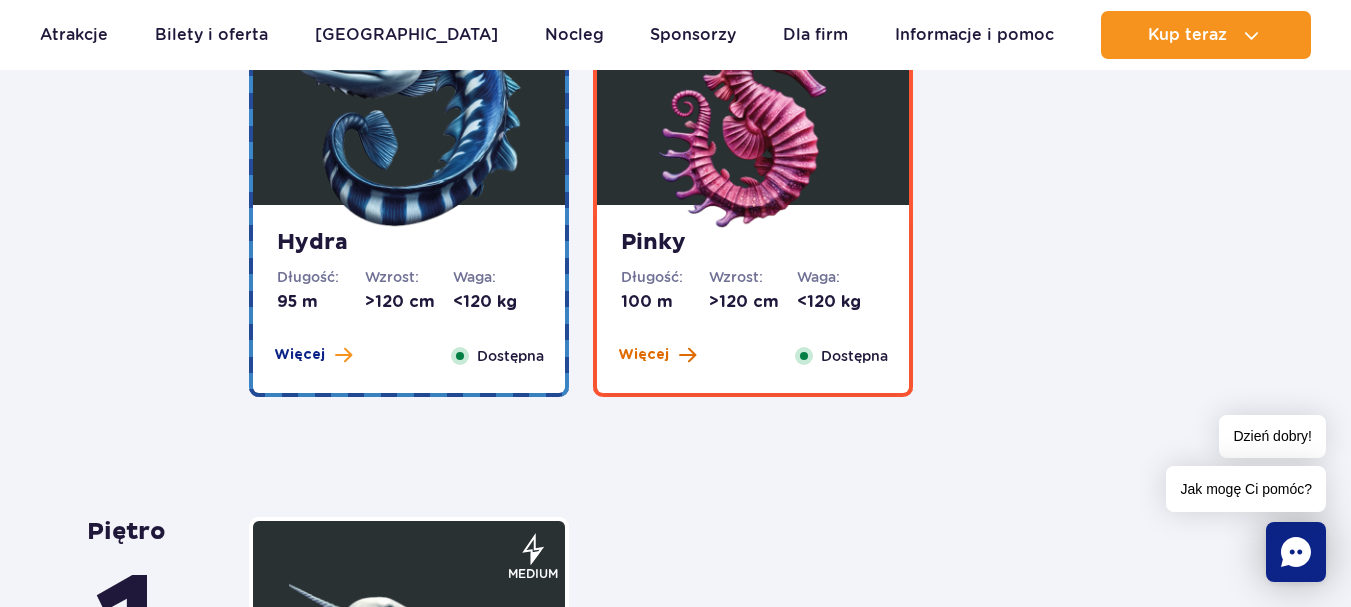 scroll, scrollTop: 3800, scrollLeft: 0, axis: vertical 